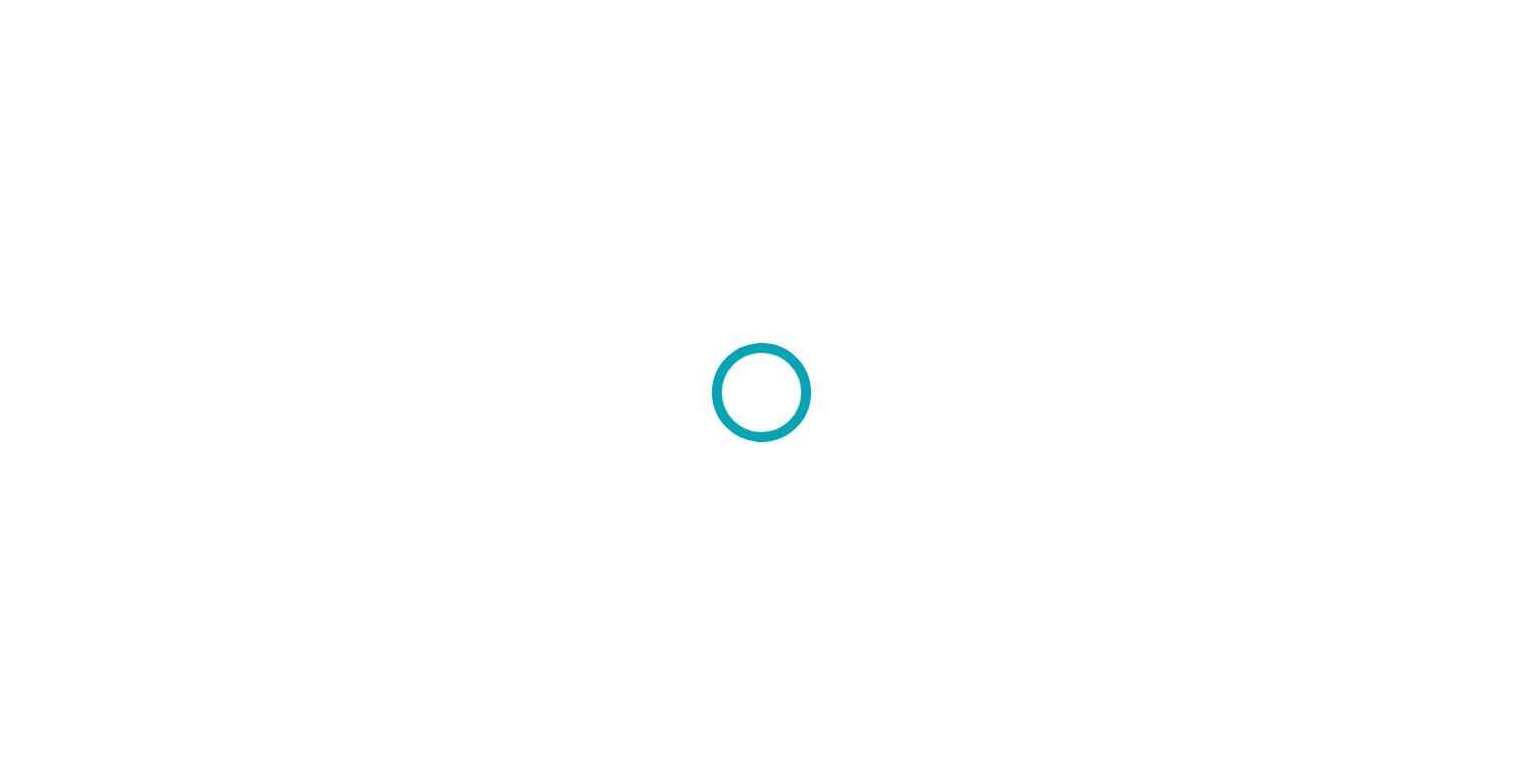 scroll, scrollTop: 0, scrollLeft: 0, axis: both 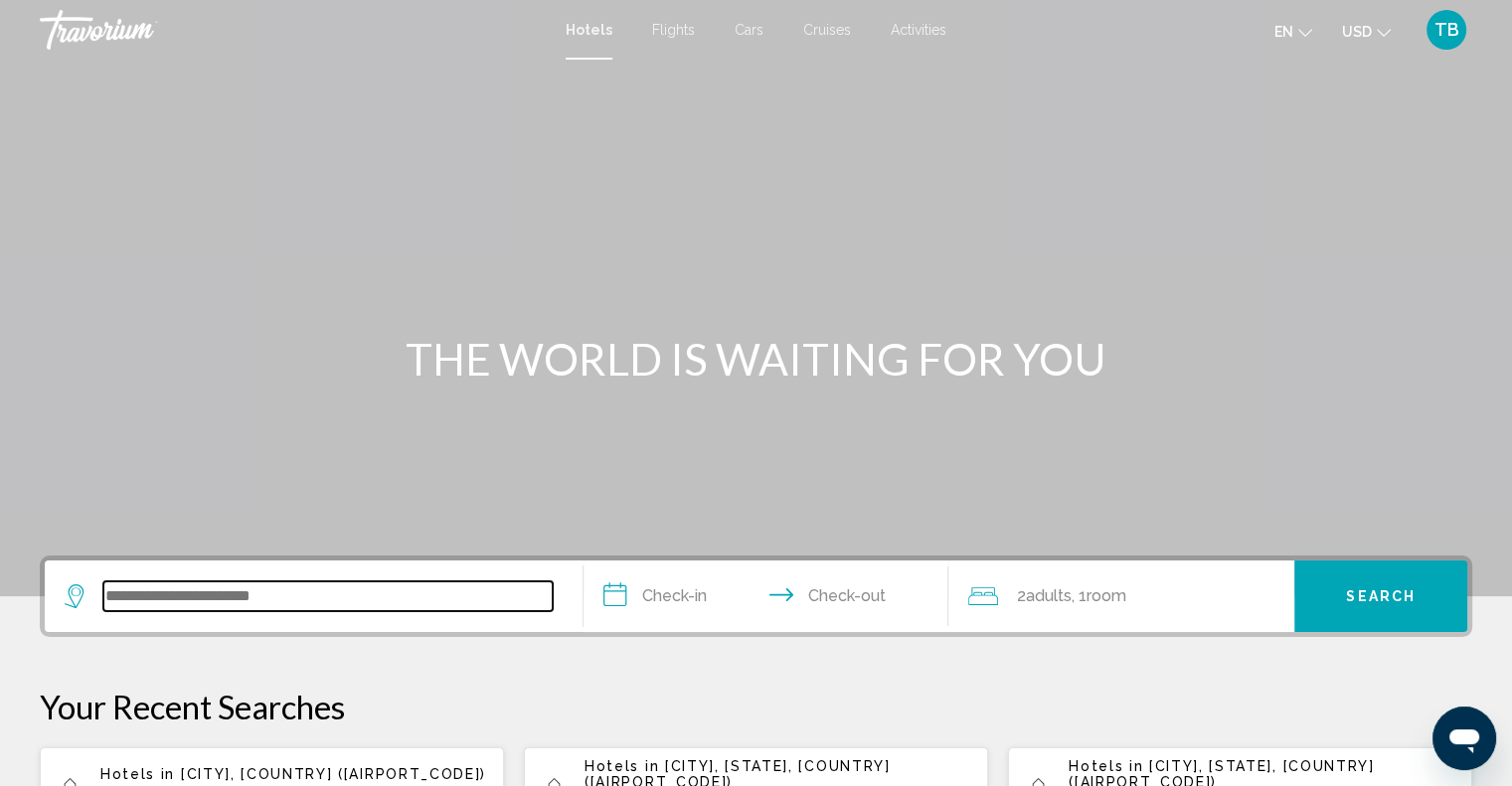 click at bounding box center (328, 596) 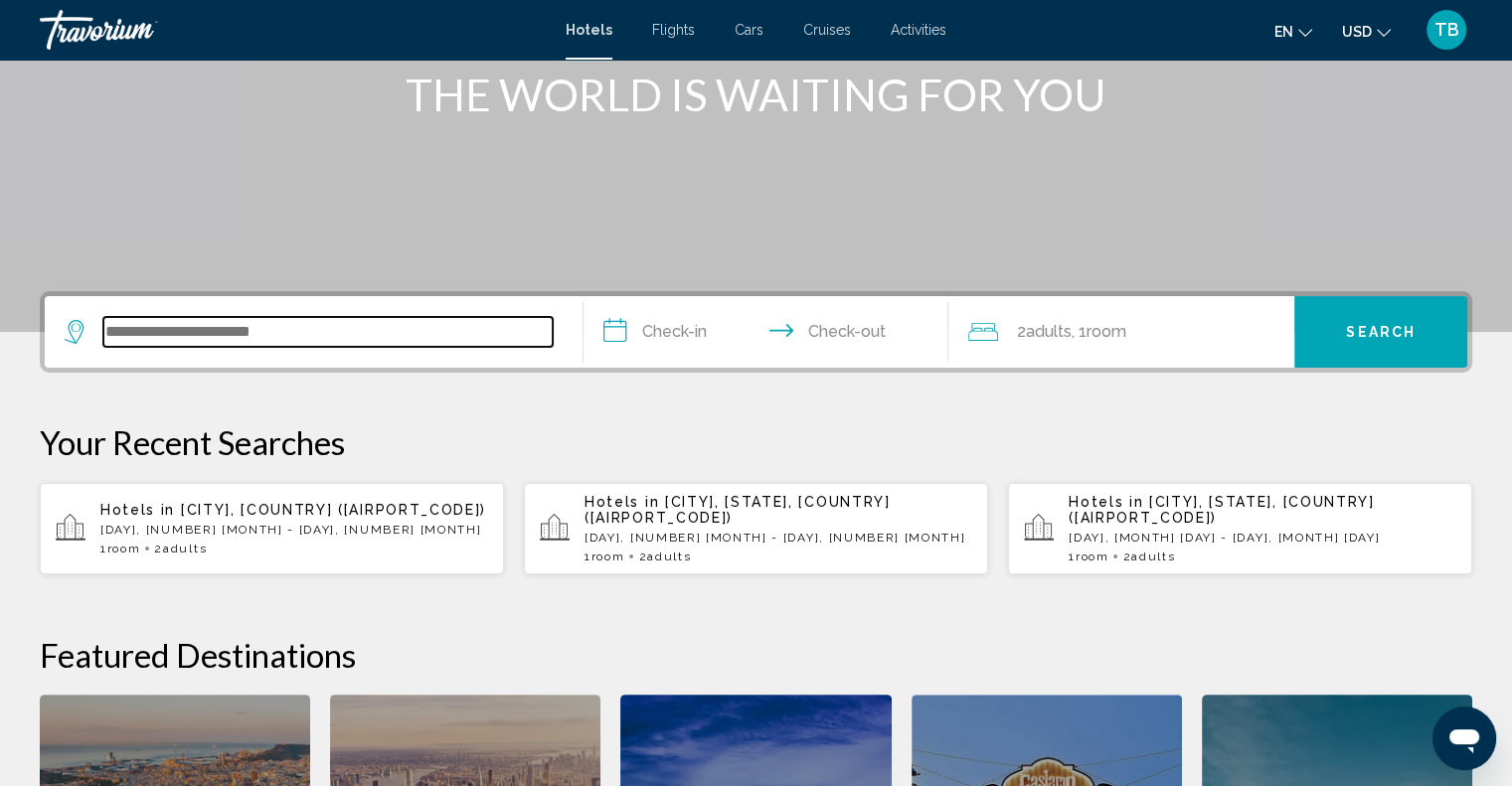 scroll, scrollTop: 490, scrollLeft: 0, axis: vertical 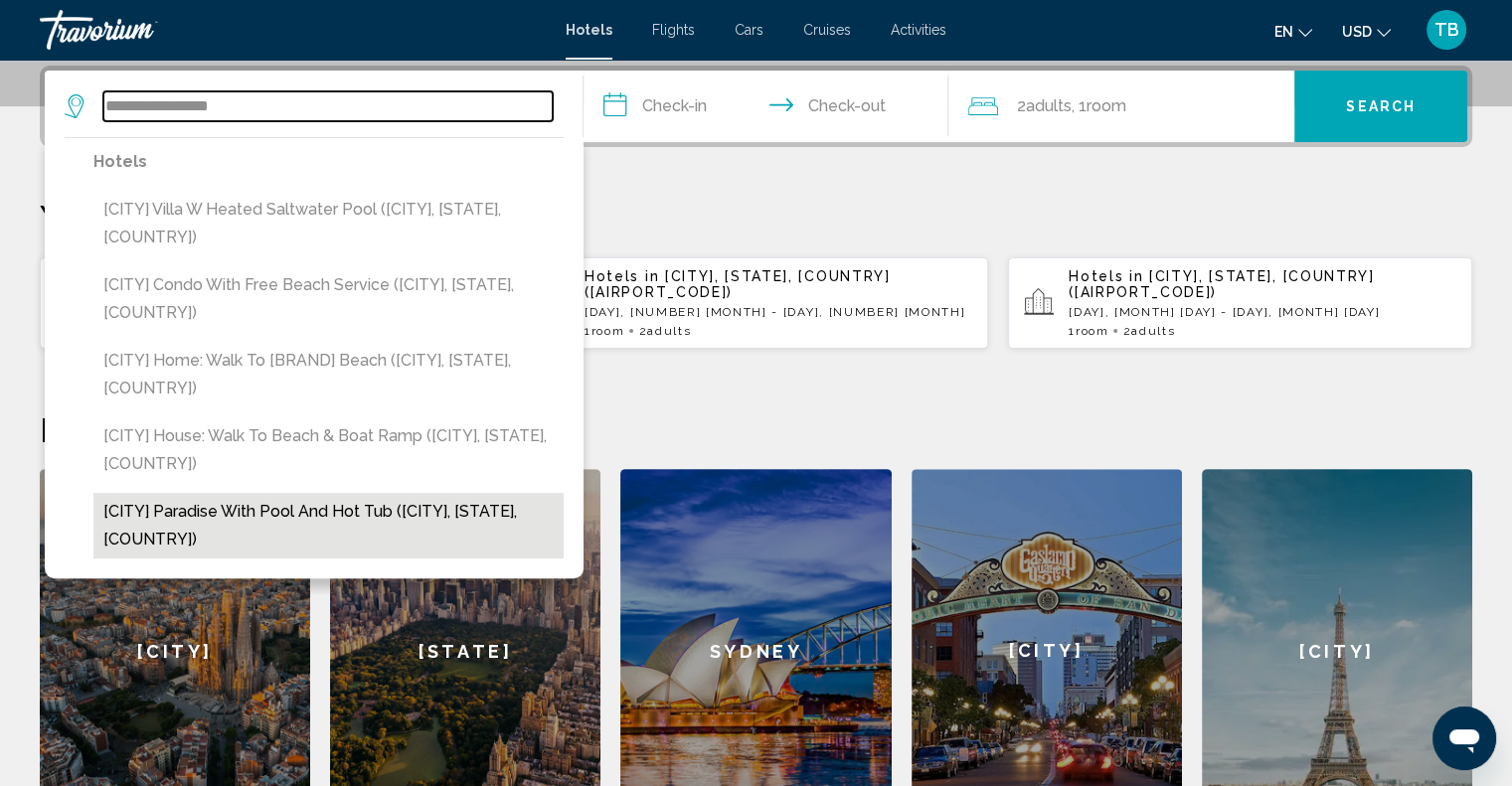 type on "**********" 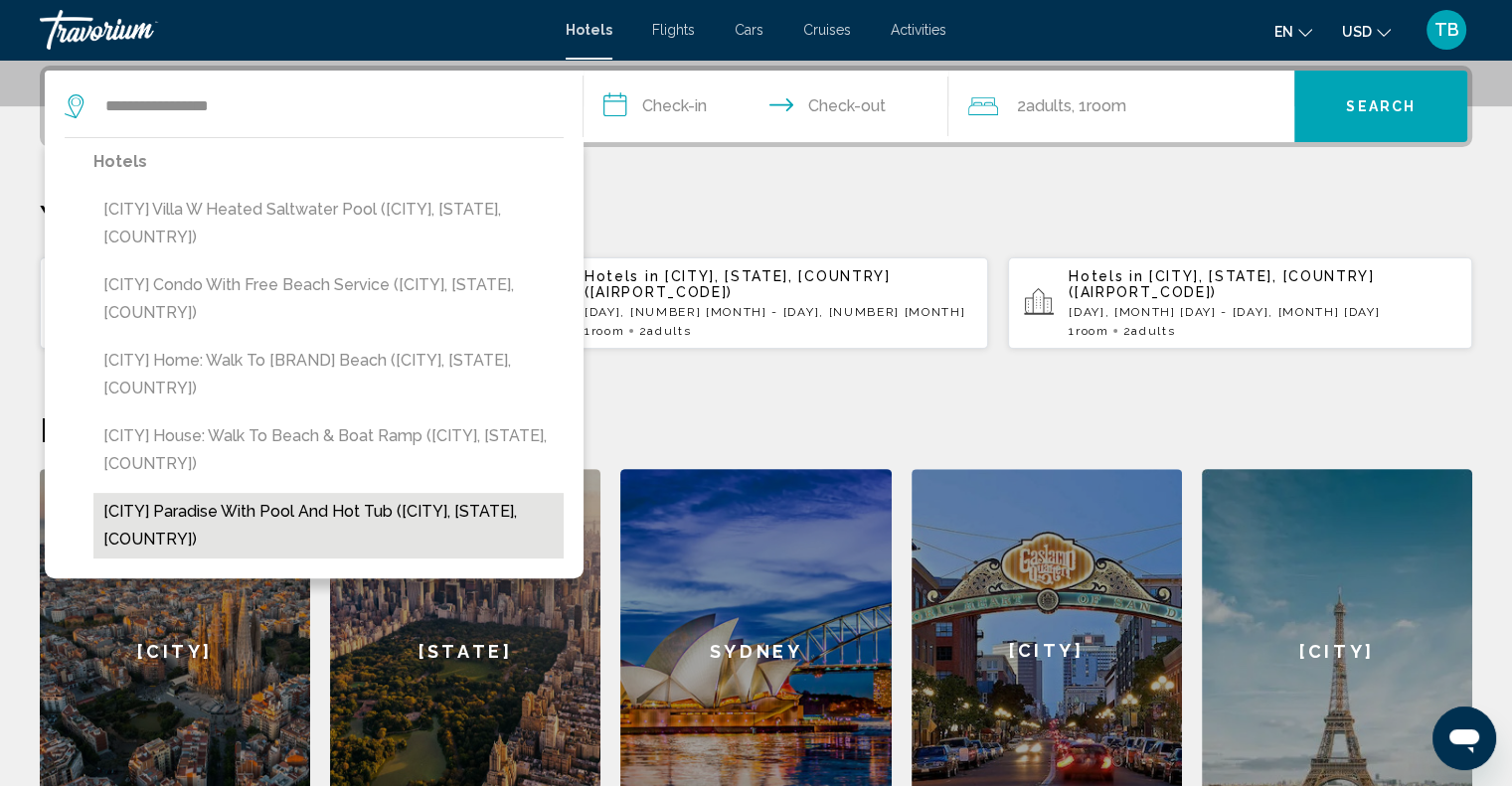 click on "[CITY] Paradise with Pool and Hot Tub ([CITY], [STATE], [COUNTRY])" at bounding box center (328, 526) 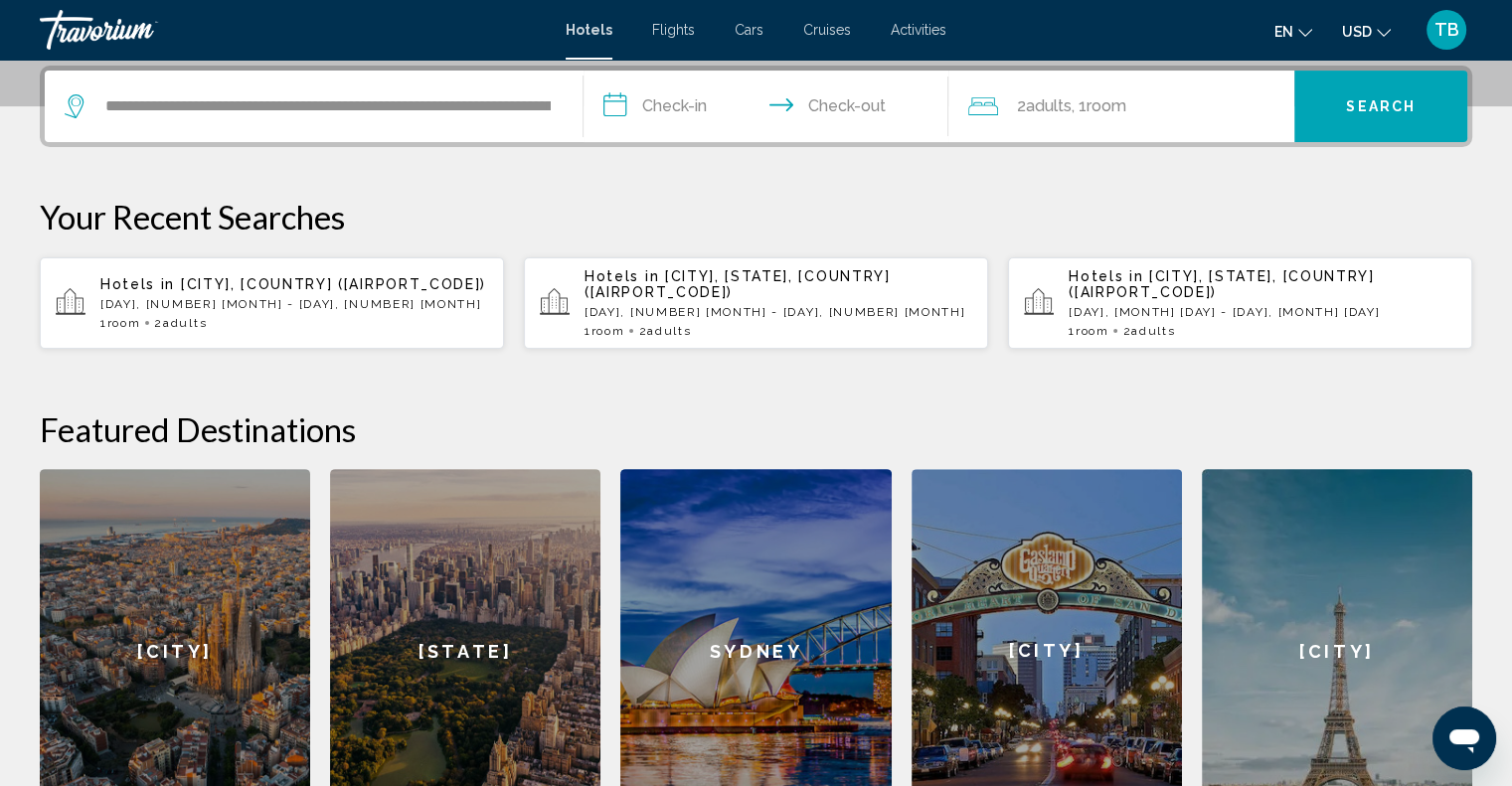 click on "**********" at bounding box center (770, 109) 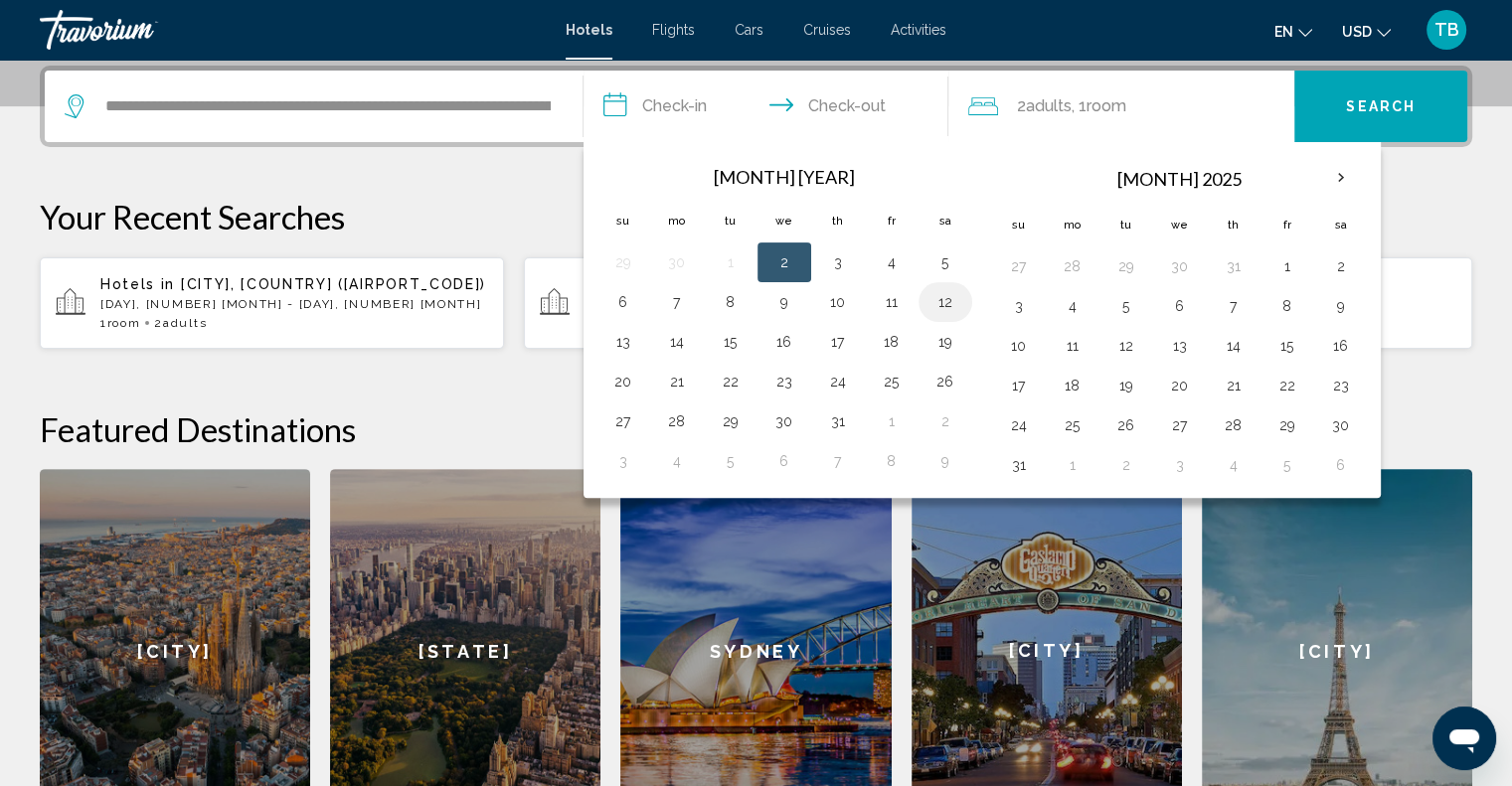 click on "12" at bounding box center [945, 302] 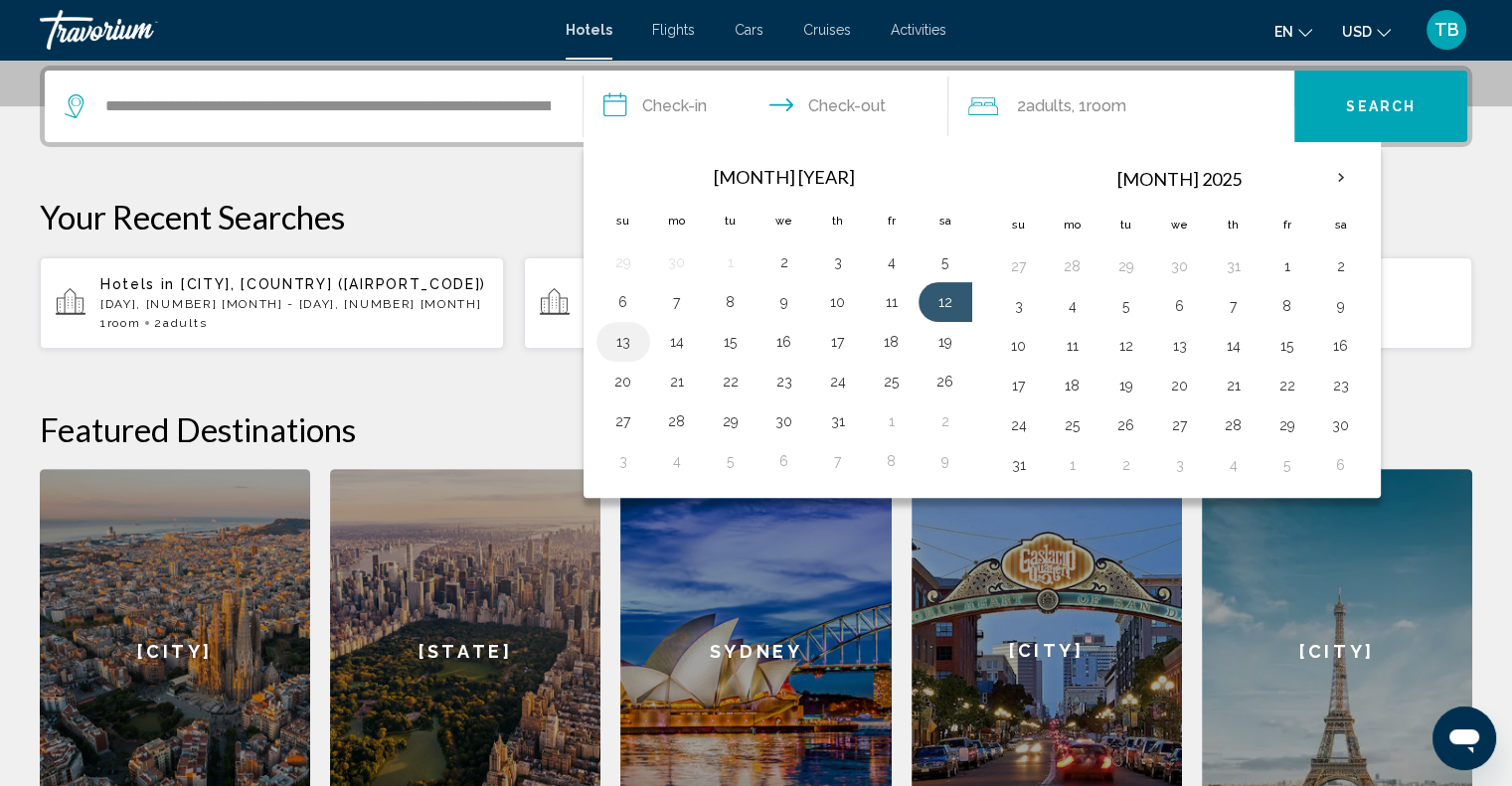 click on "13" at bounding box center [623, 342] 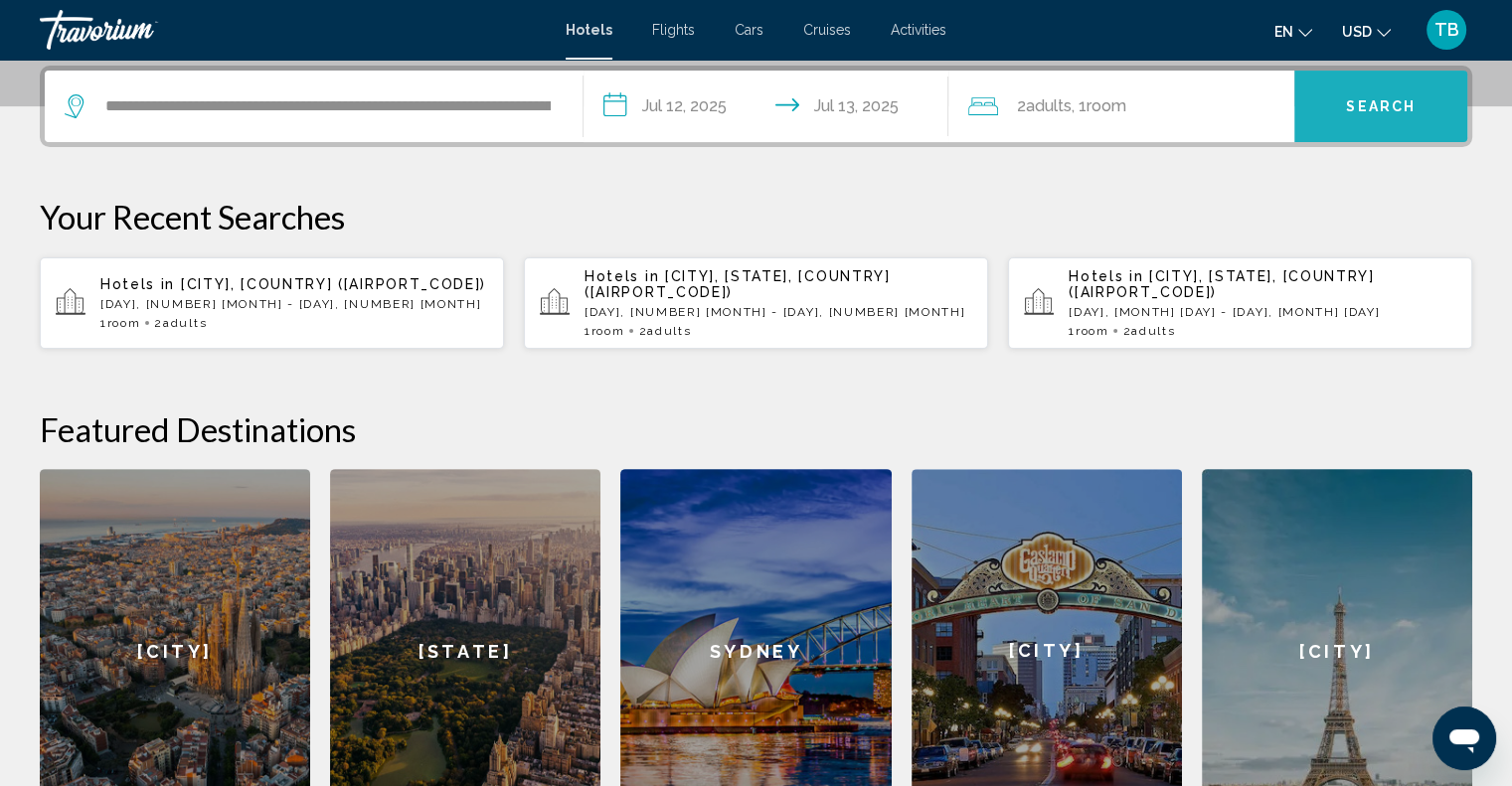 click on "Search" at bounding box center (1381, 106) 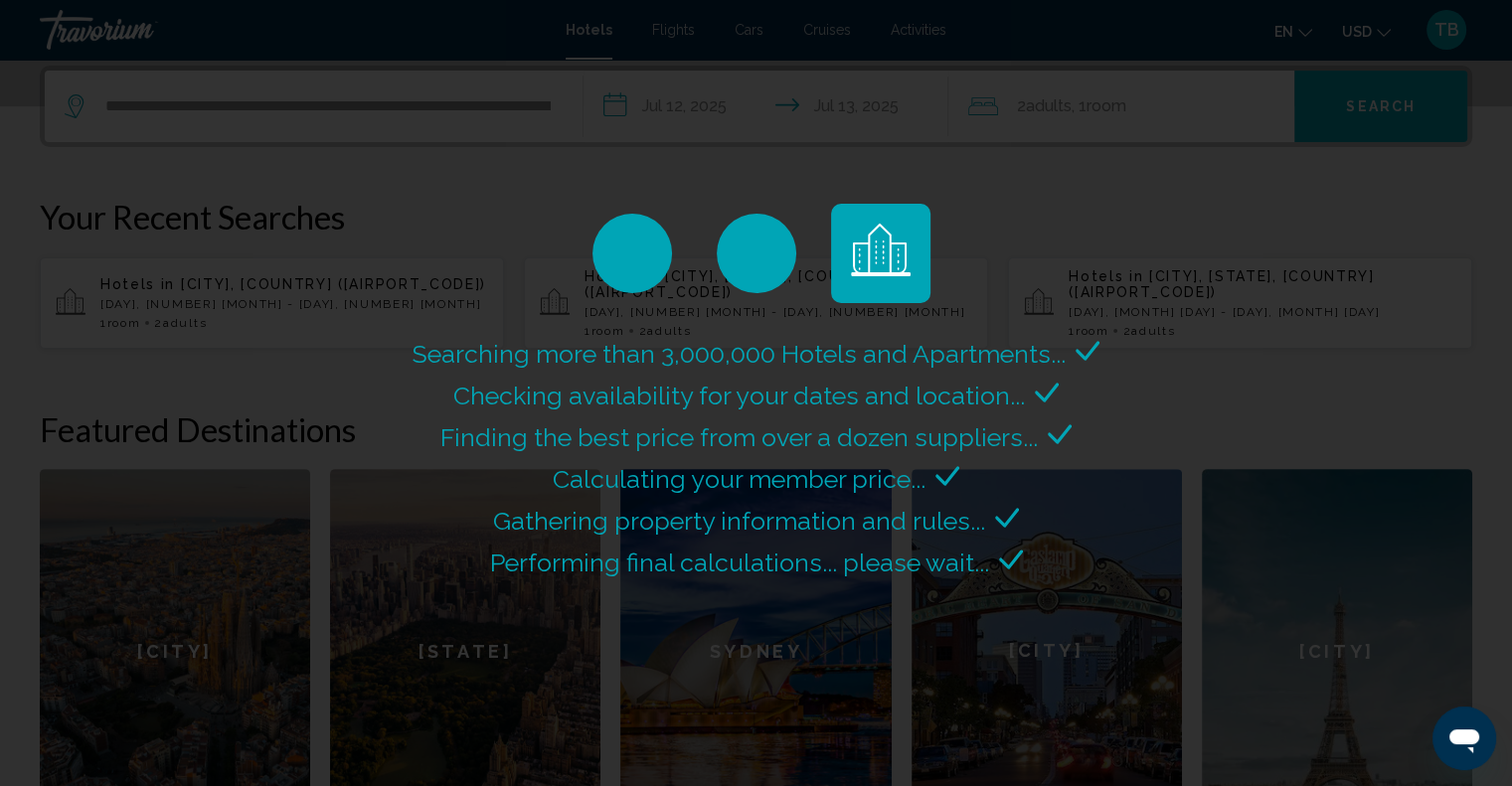 scroll, scrollTop: 0, scrollLeft: 0, axis: both 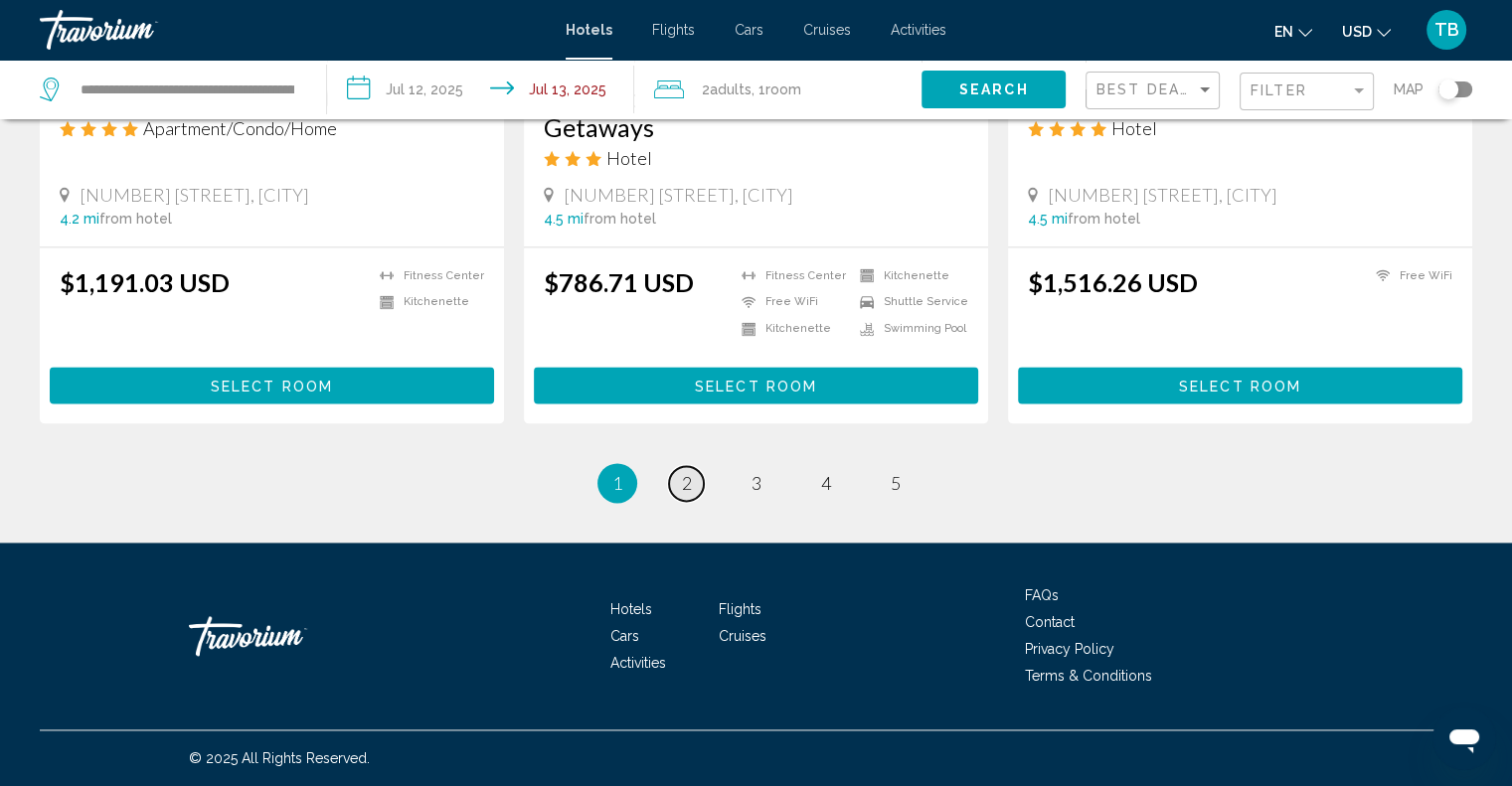 click on "2" at bounding box center [687, 483] 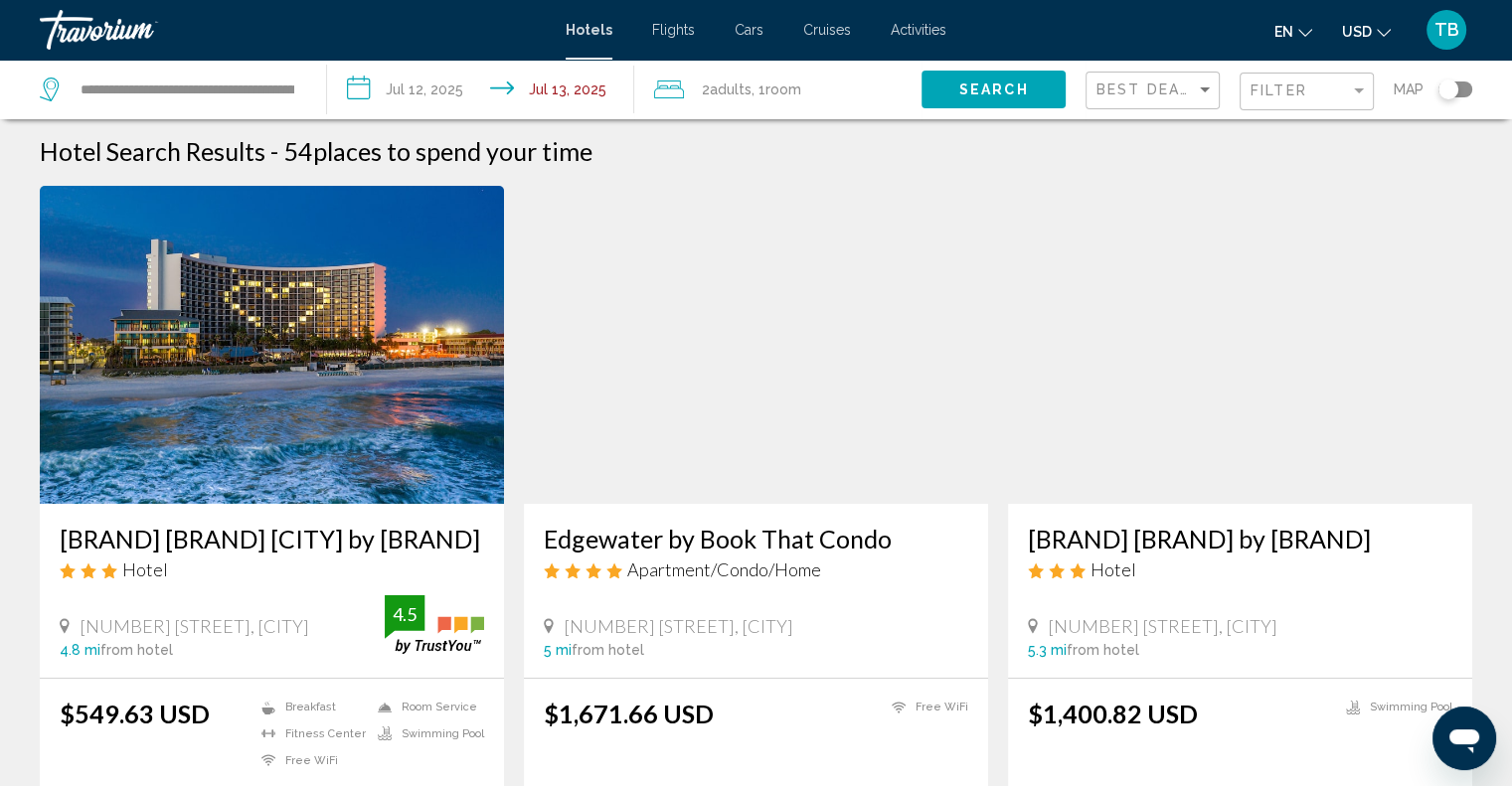 scroll, scrollTop: 0, scrollLeft: 0, axis: both 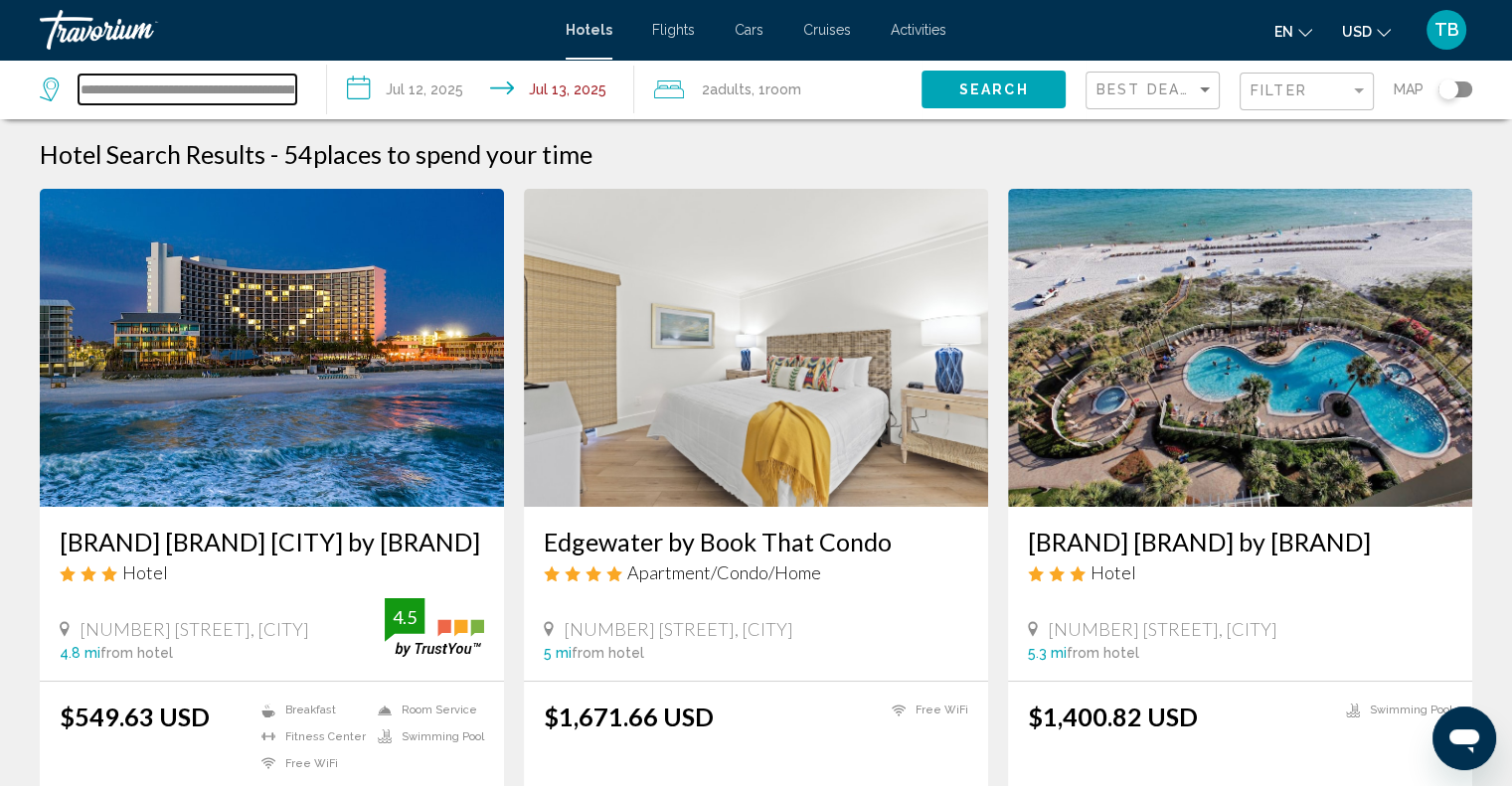 click on "**********" at bounding box center (187, 89) 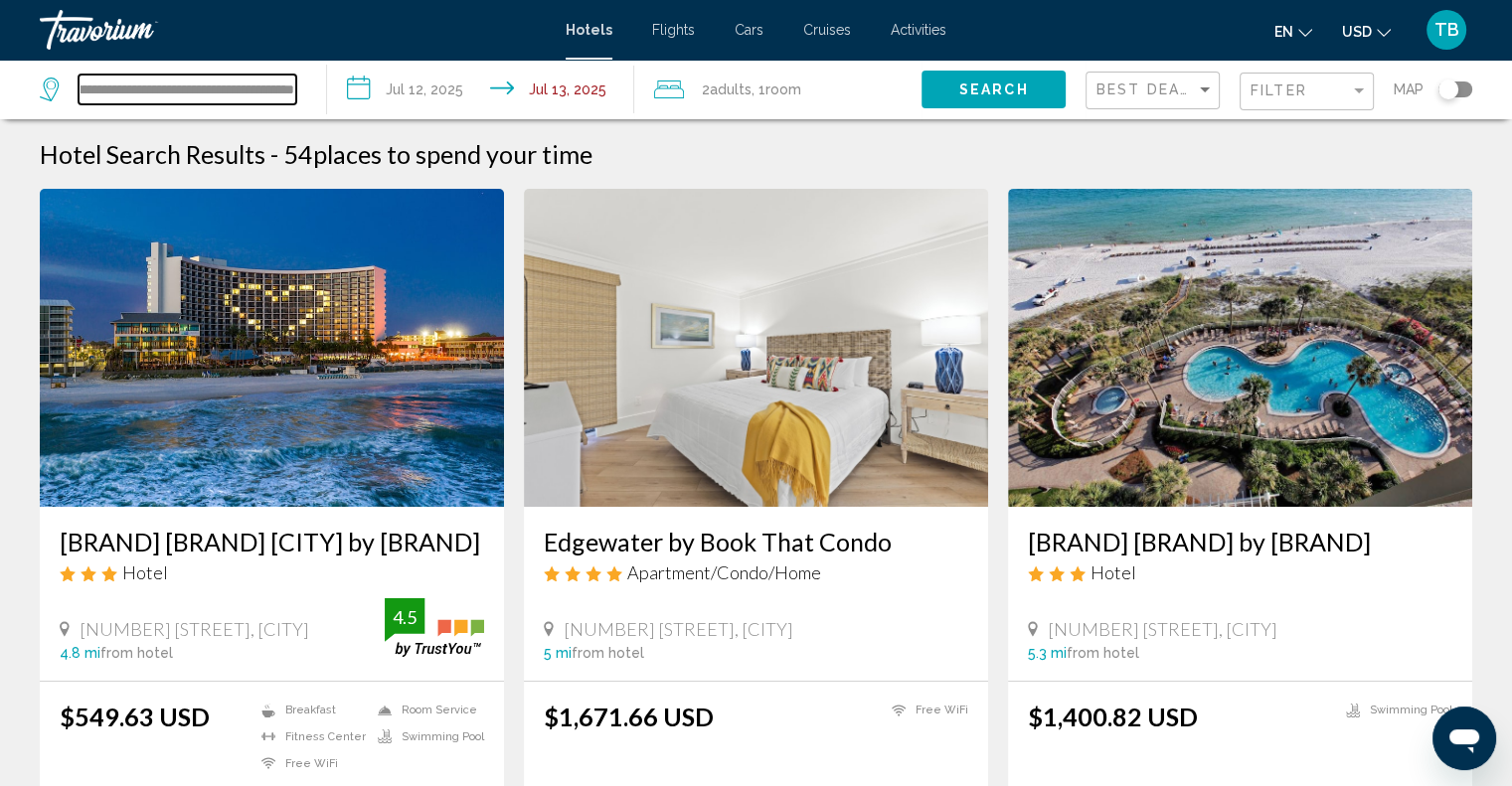 scroll, scrollTop: 0, scrollLeft: 302, axis: horizontal 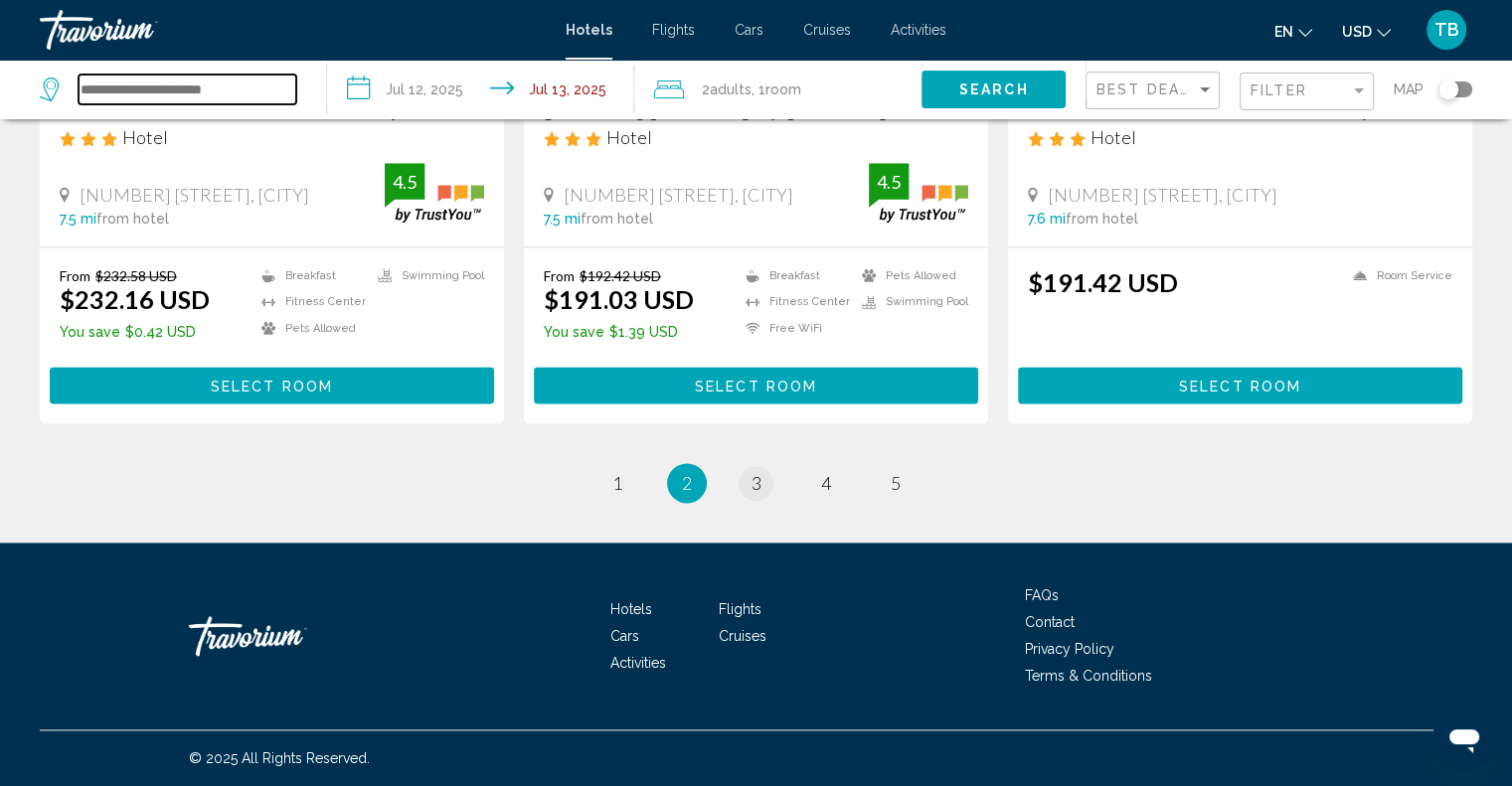 type 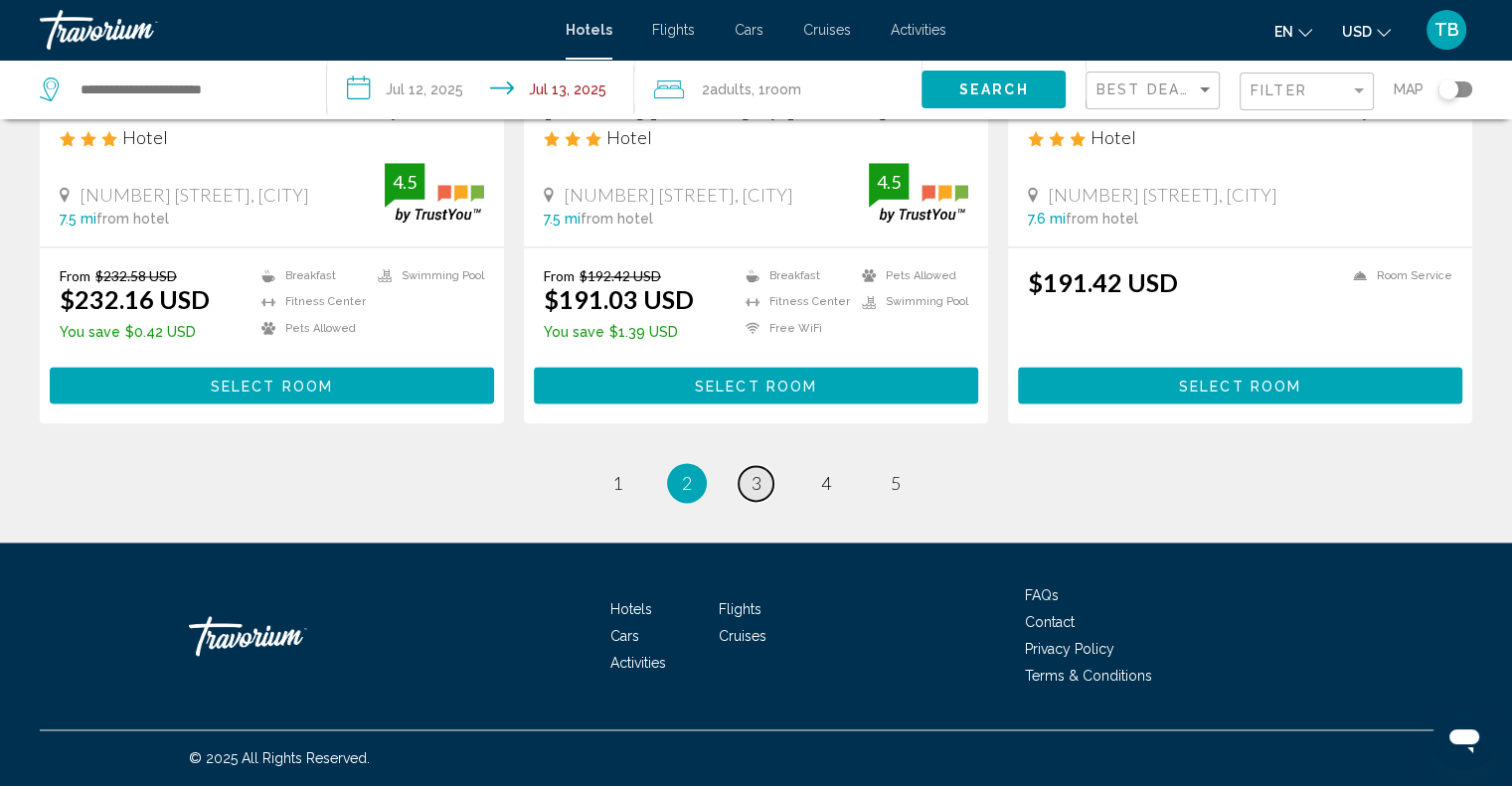 click on "[NUMBER]" at bounding box center [617, 483] 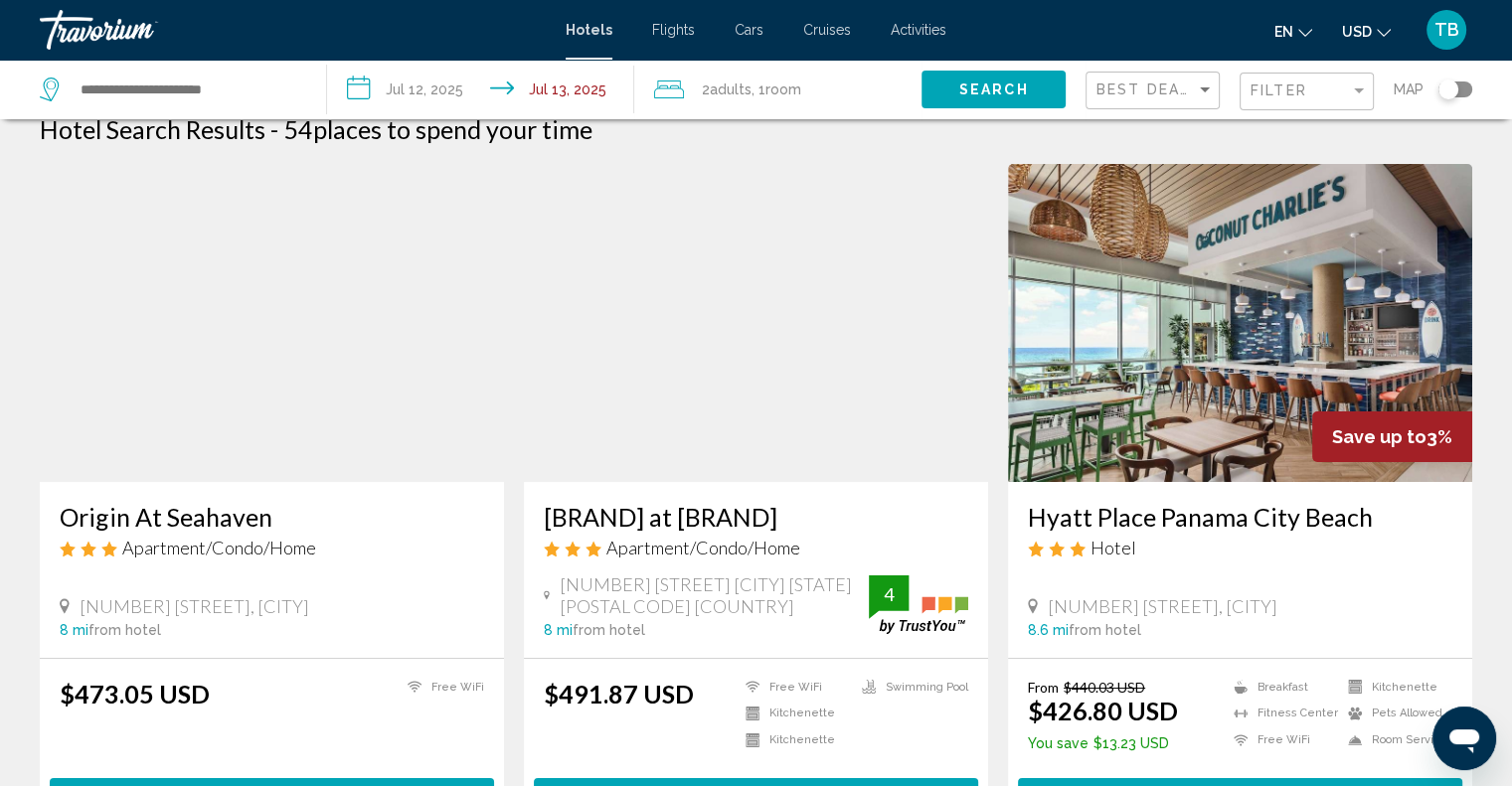 scroll, scrollTop: 0, scrollLeft: 0, axis: both 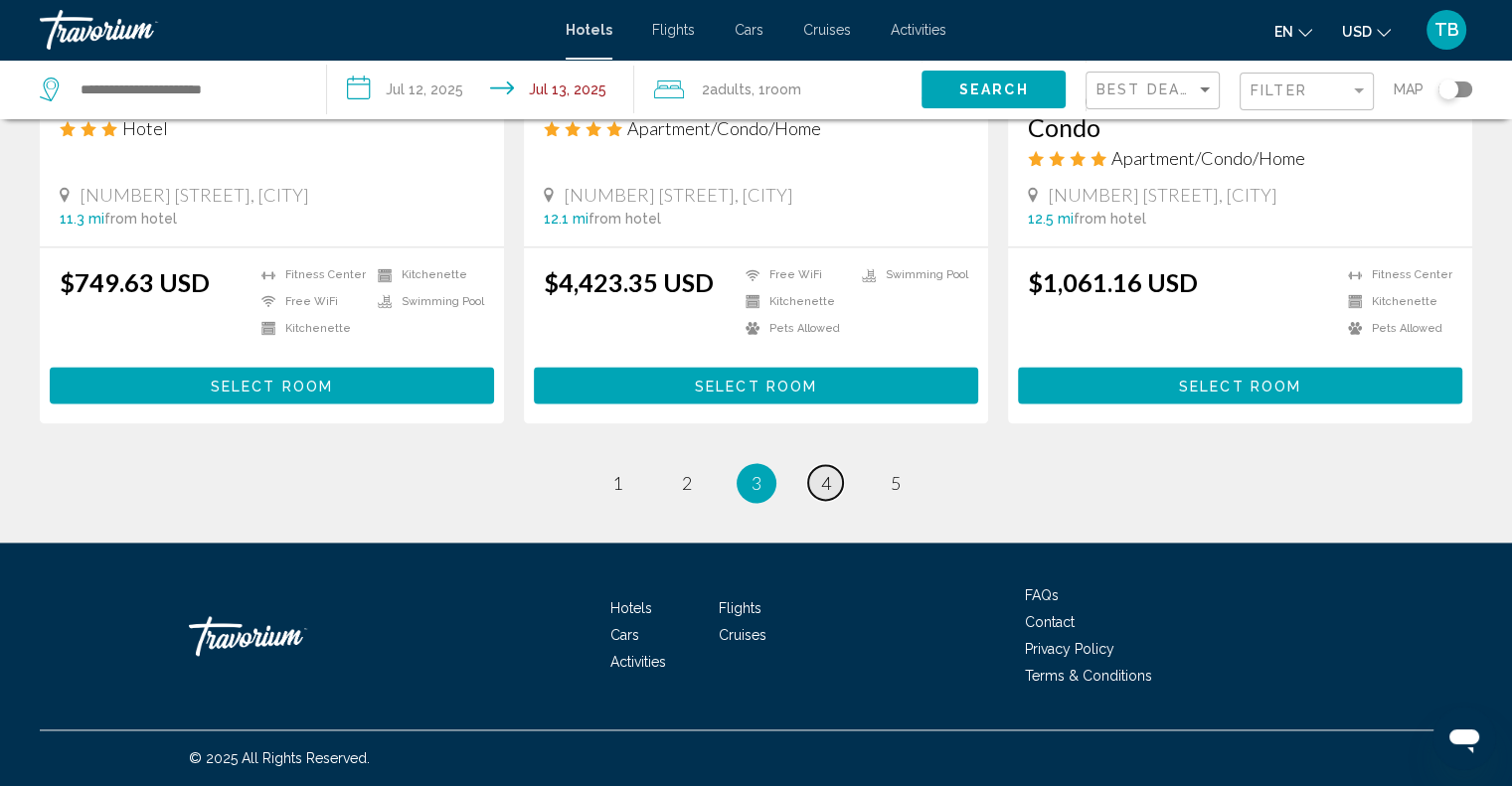 click on "page  4" at bounding box center [616, 482] 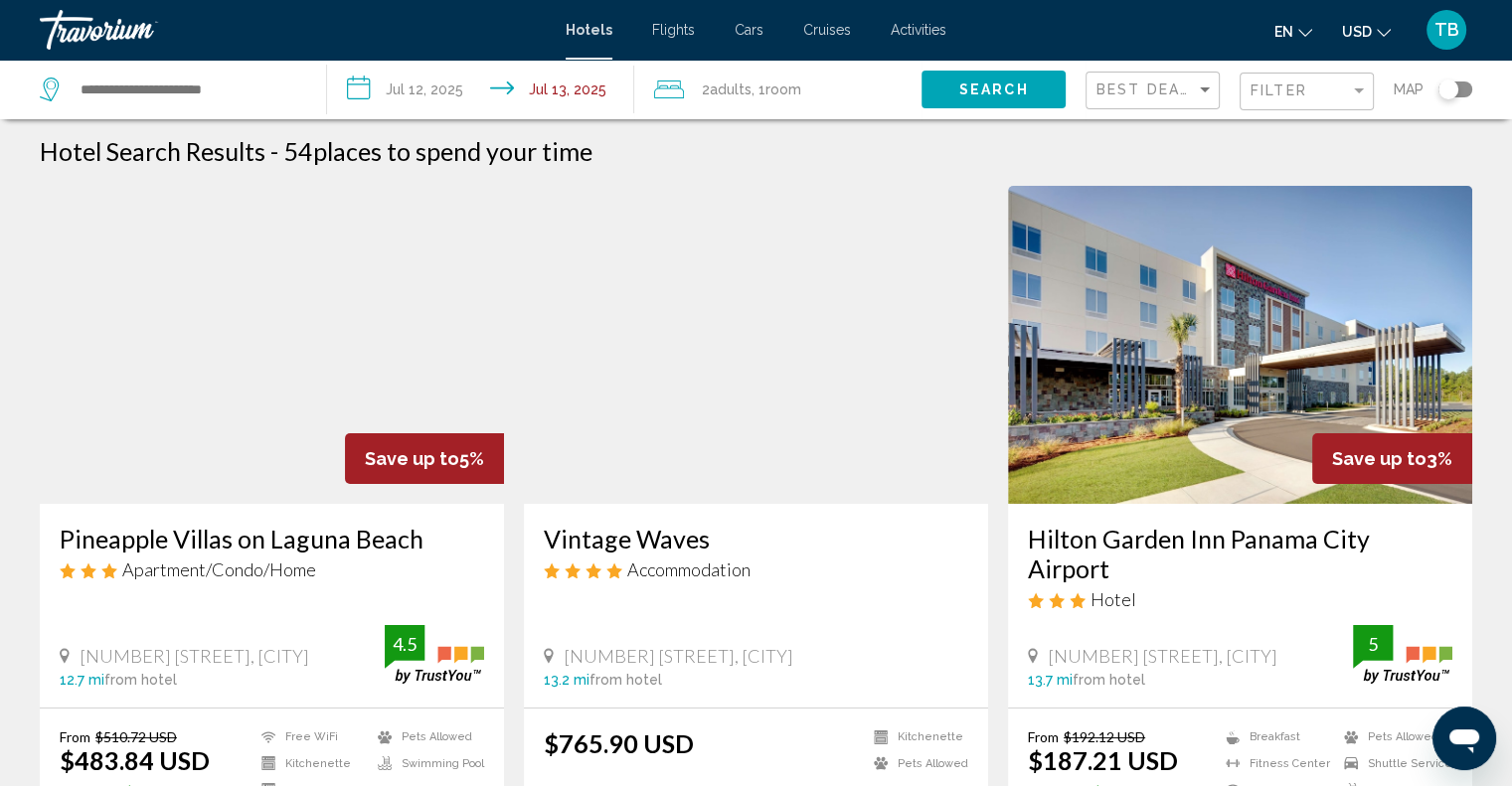 scroll, scrollTop: 0, scrollLeft: 0, axis: both 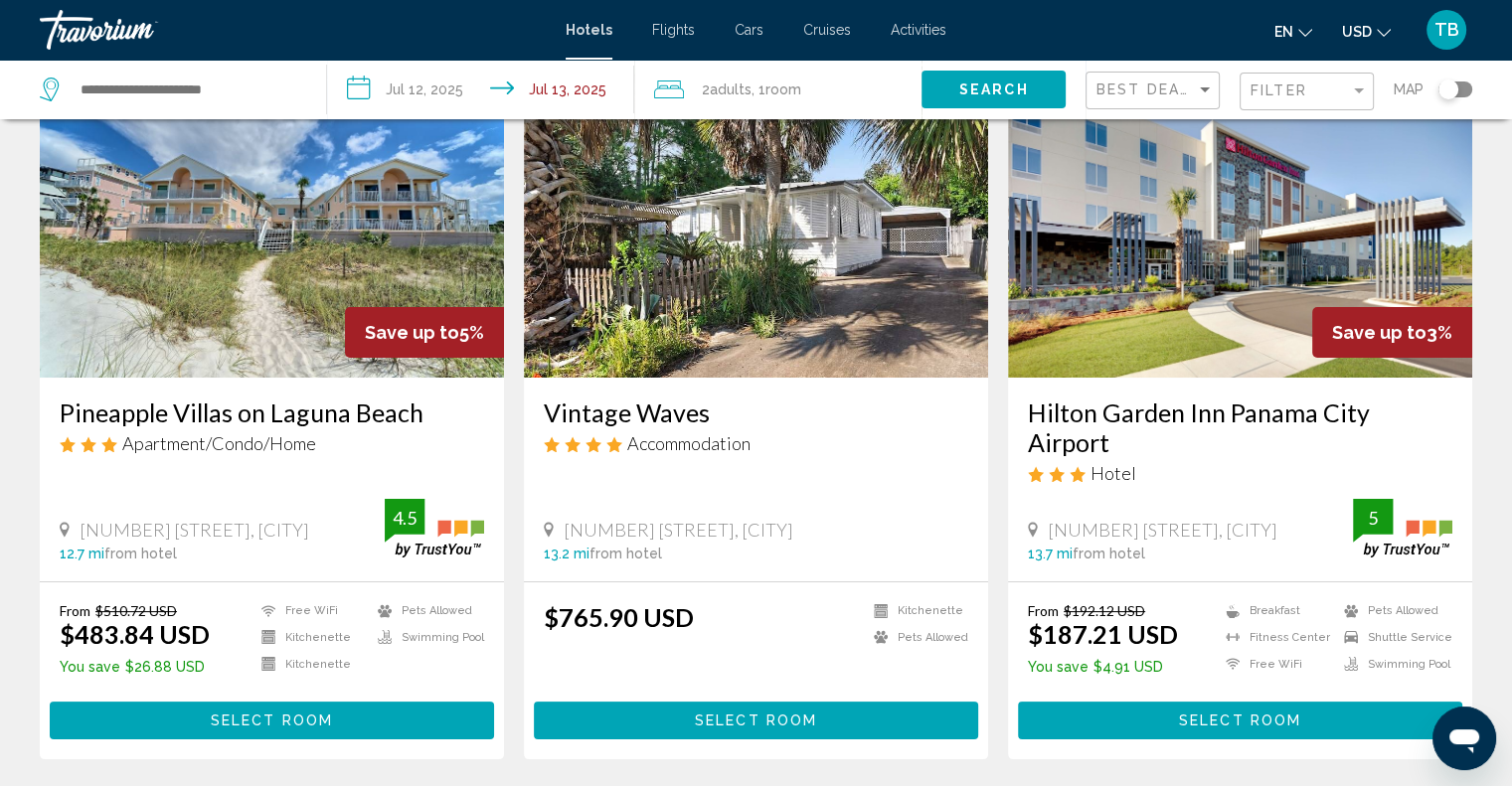 click at bounding box center (271, 219) 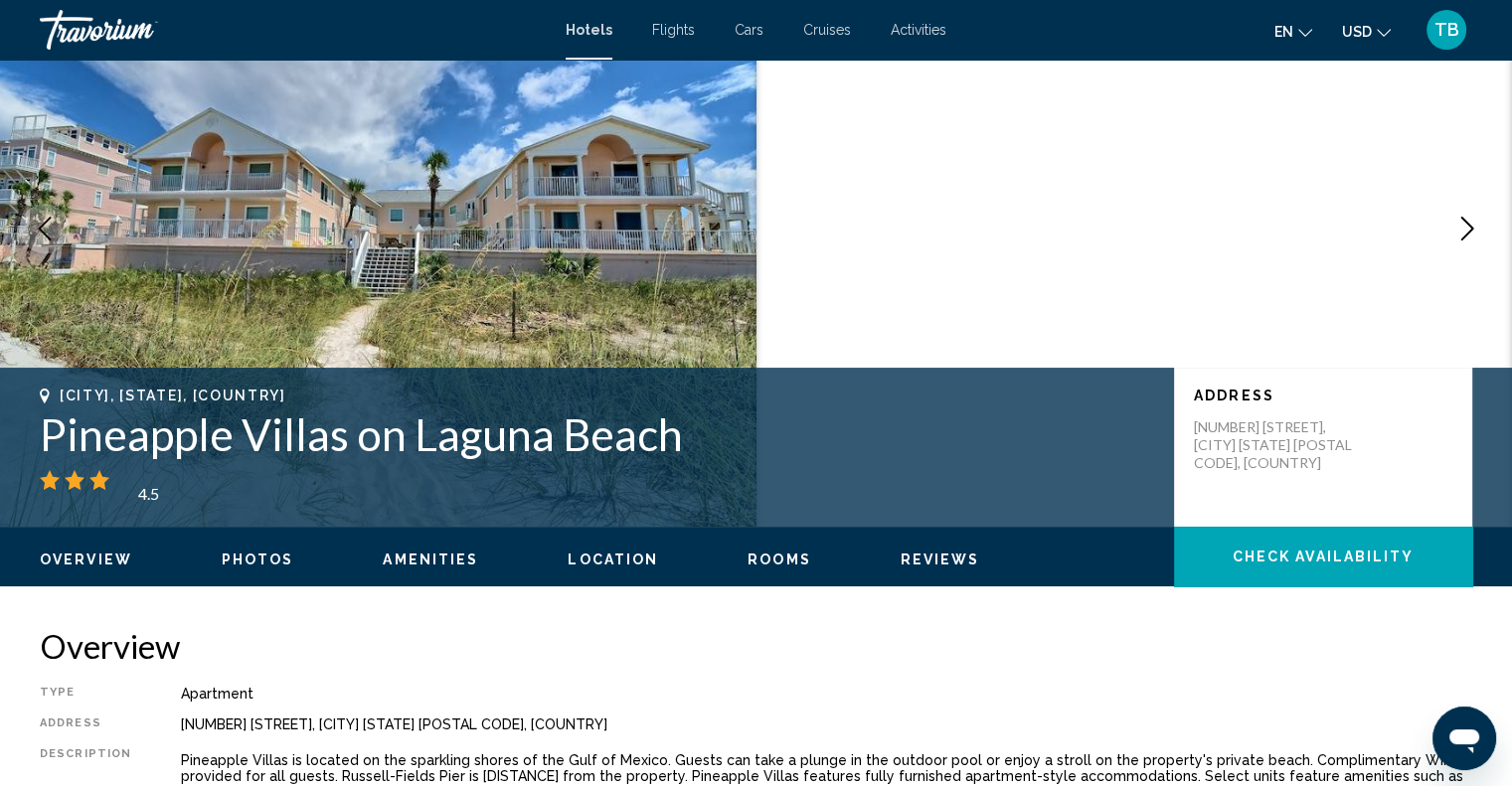 scroll, scrollTop: 0, scrollLeft: 0, axis: both 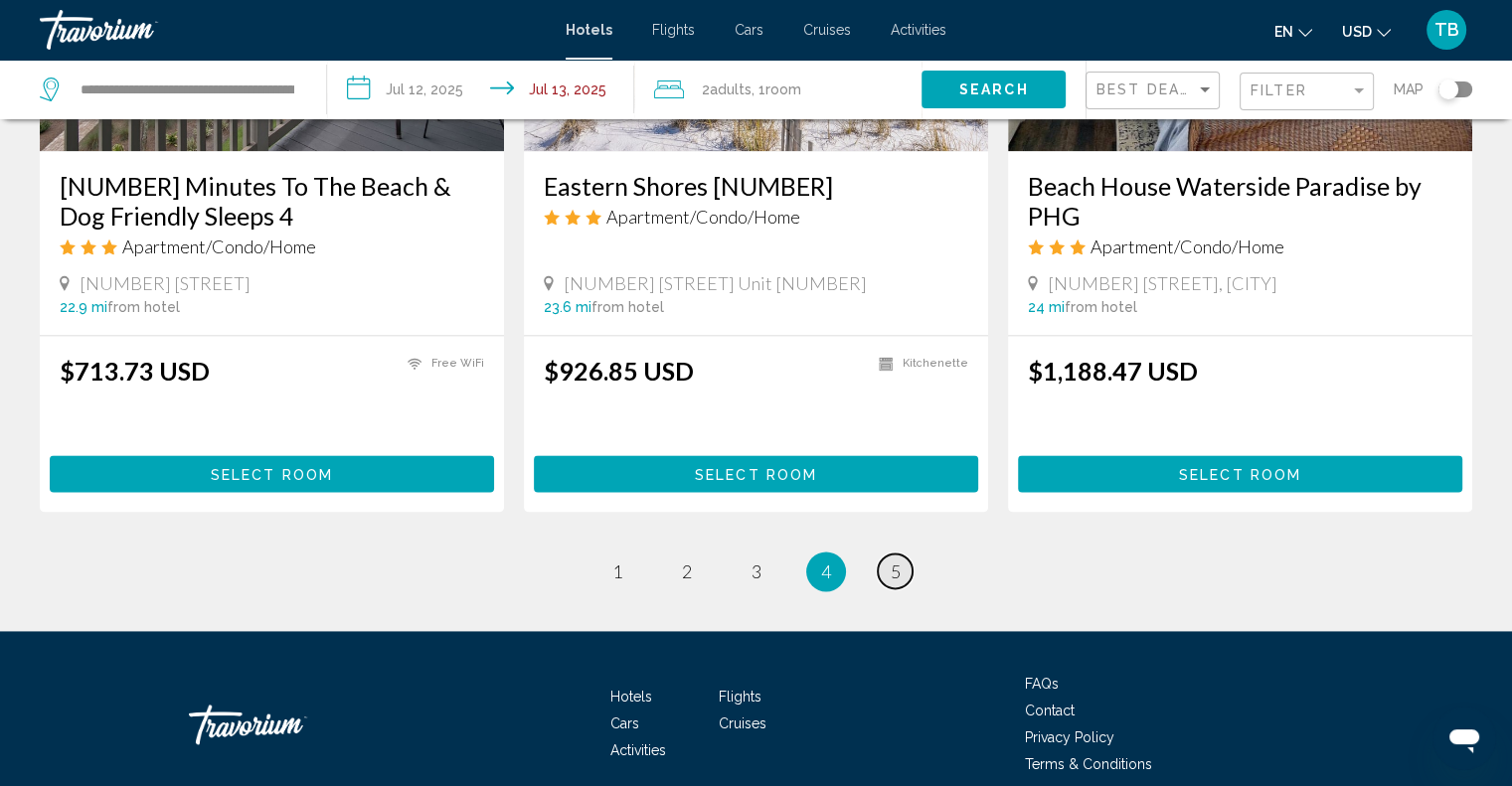 click on "[NUMBER]" at bounding box center (617, 571) 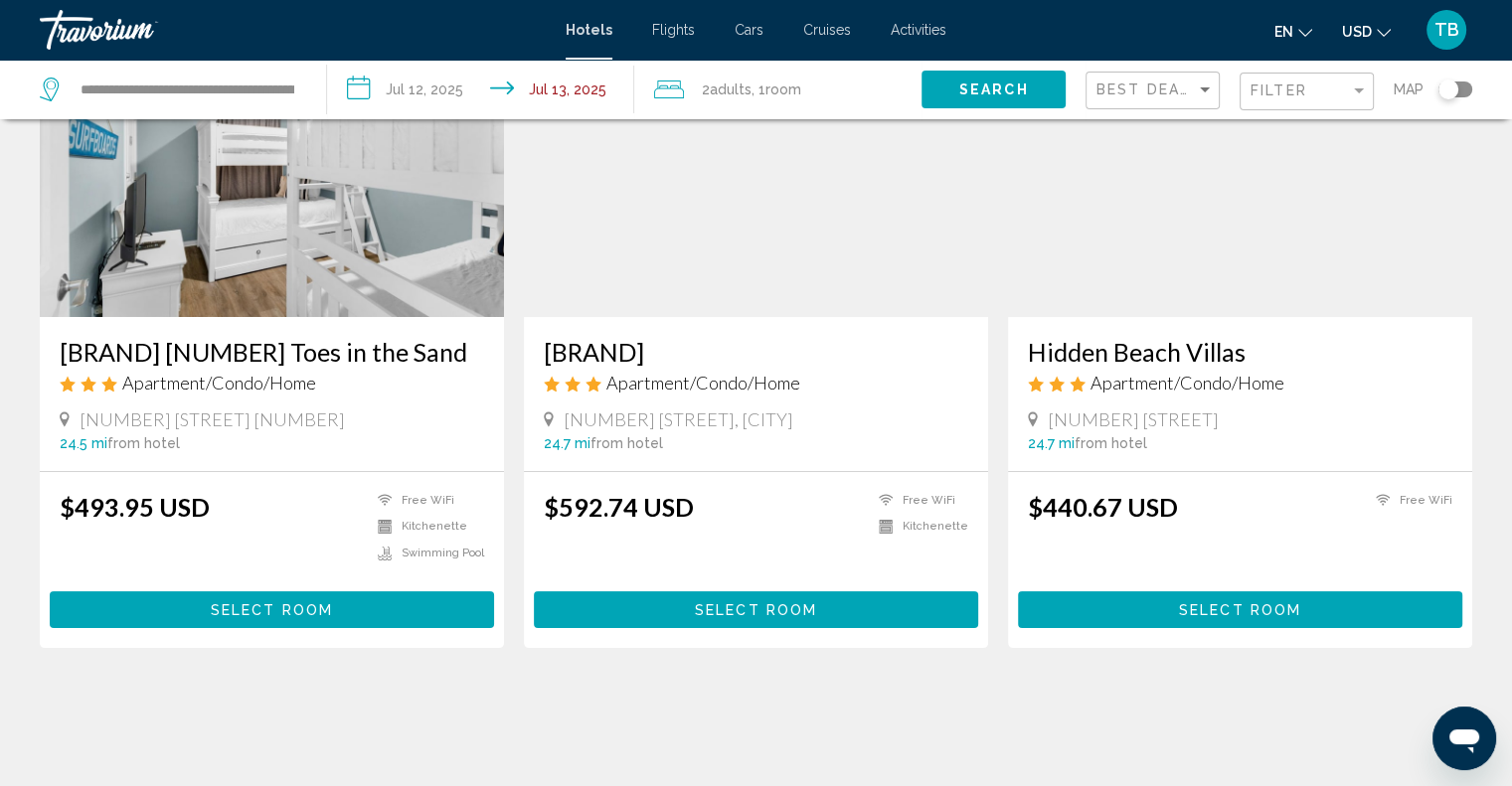 scroll, scrollTop: 0, scrollLeft: 0, axis: both 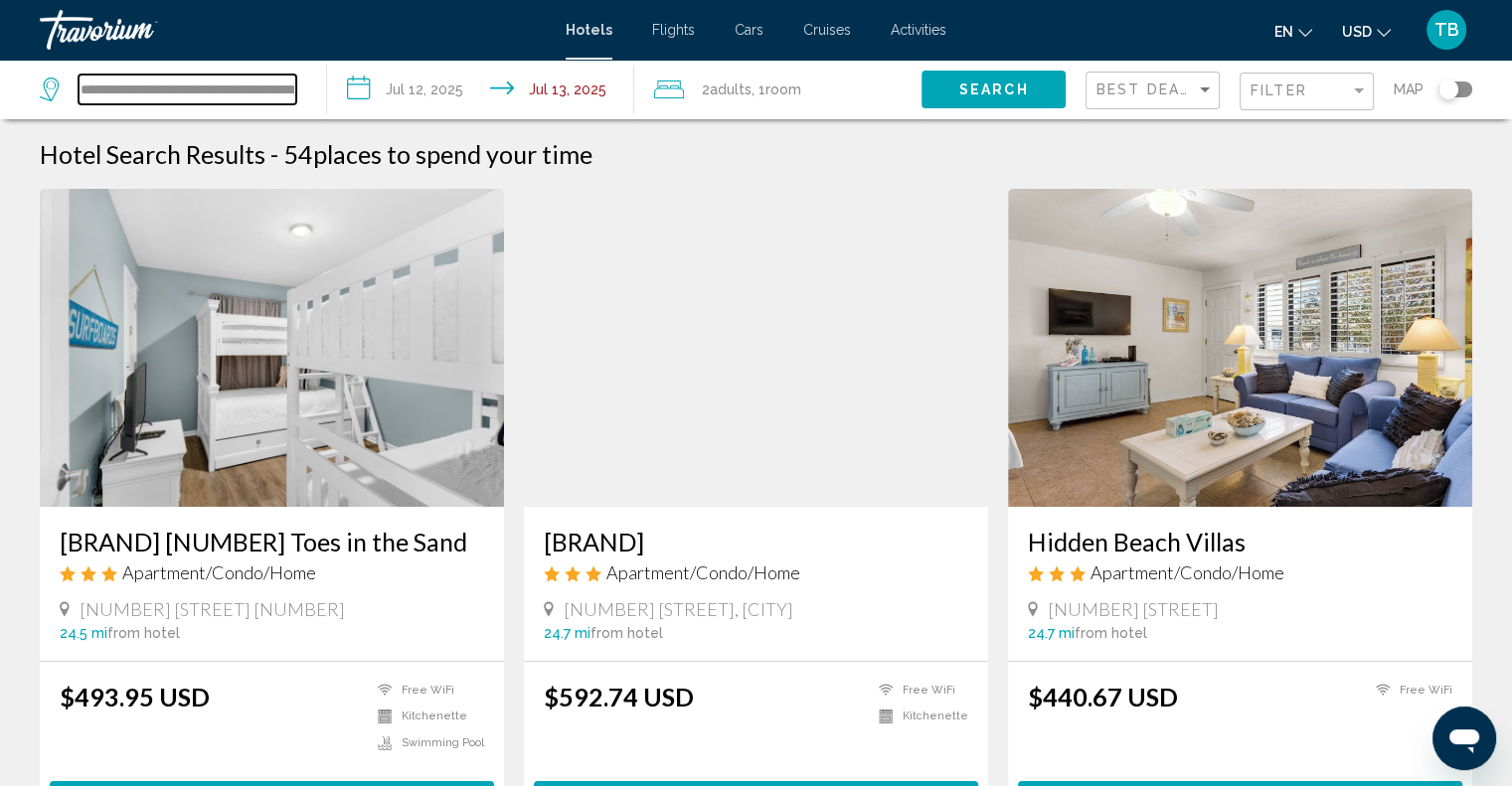 click on "**********" at bounding box center [187, 89] 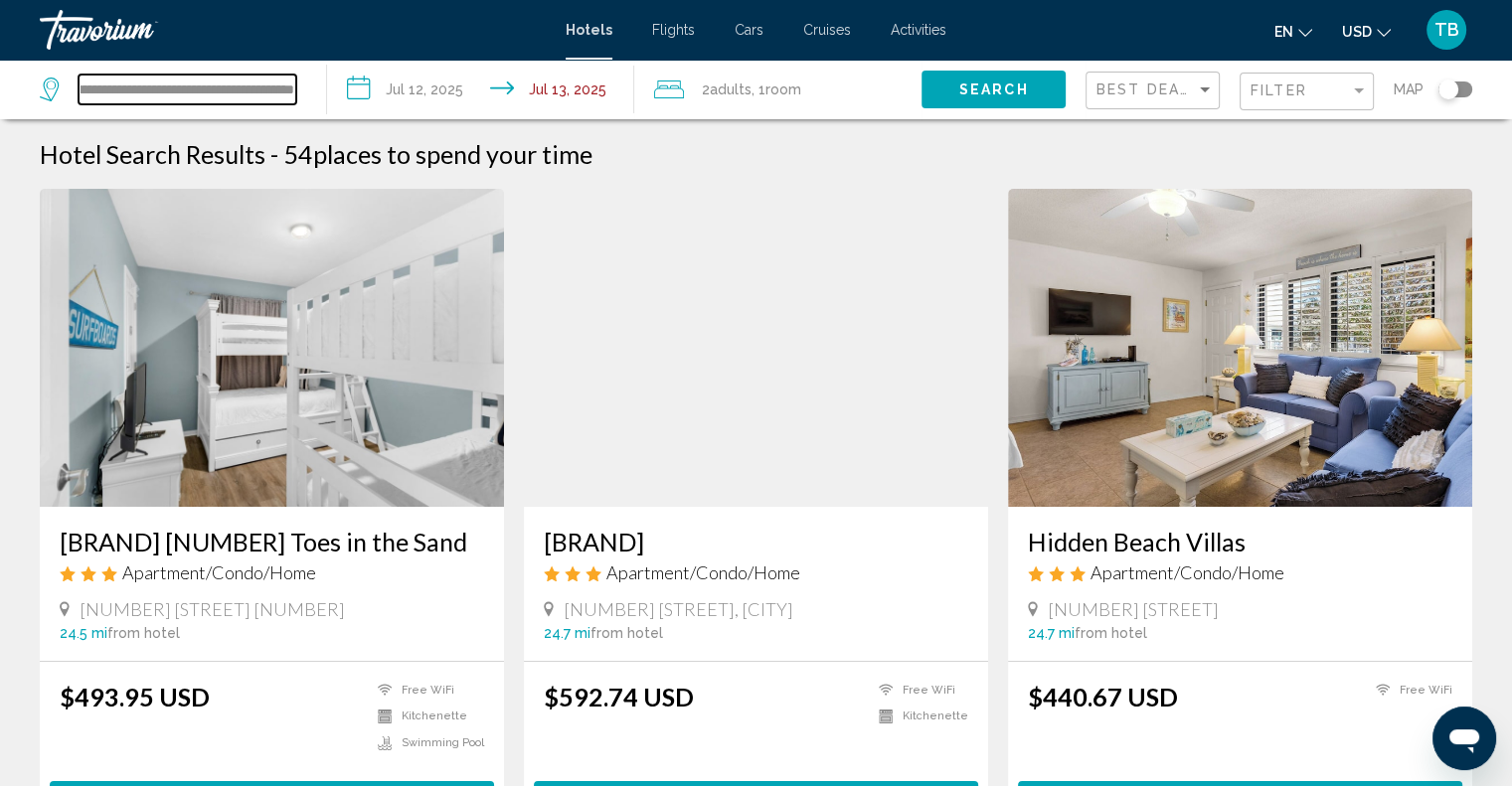 scroll, scrollTop: 0, scrollLeft: 302, axis: horizontal 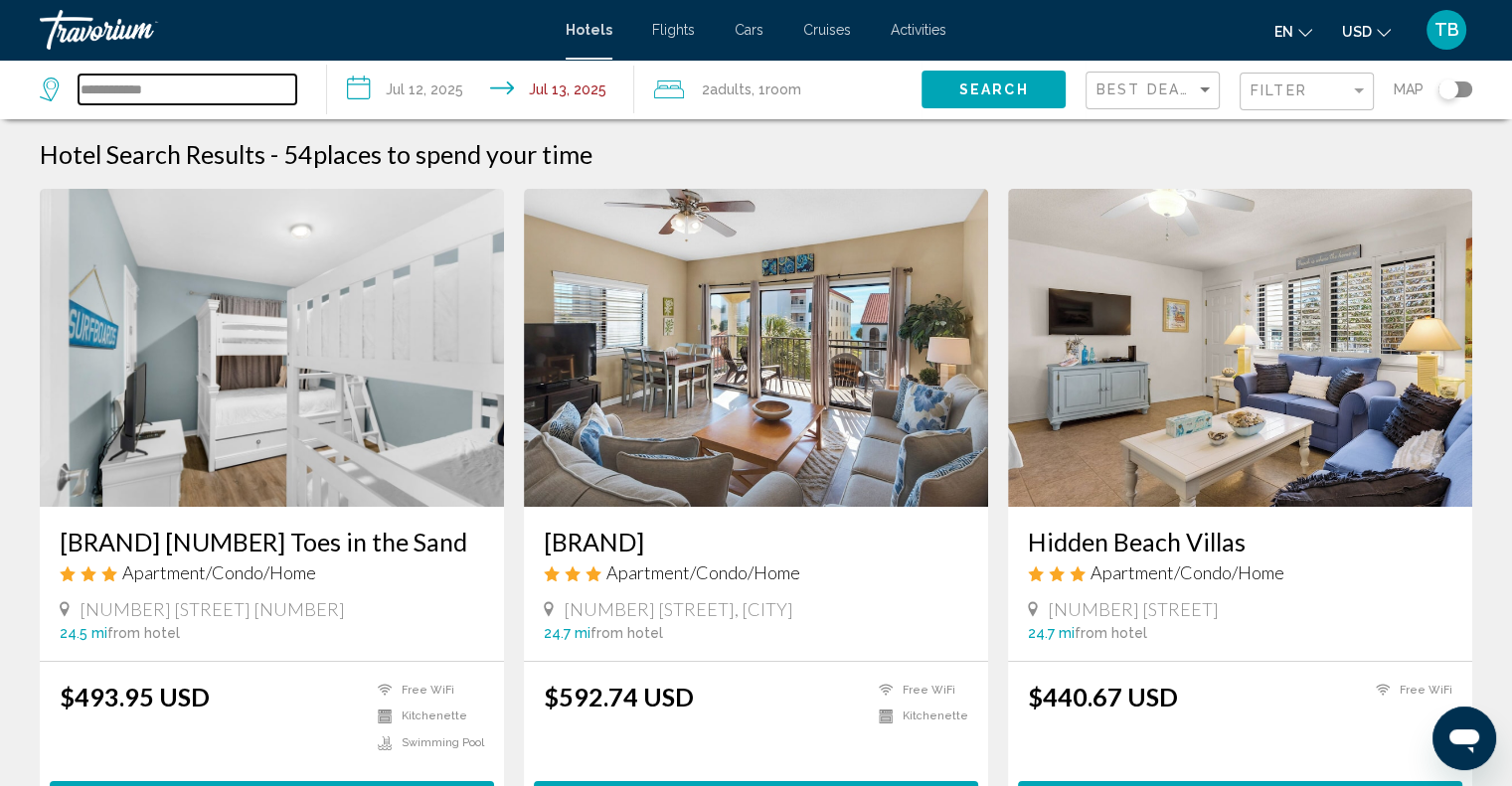 click on "**********" at bounding box center [187, 89] 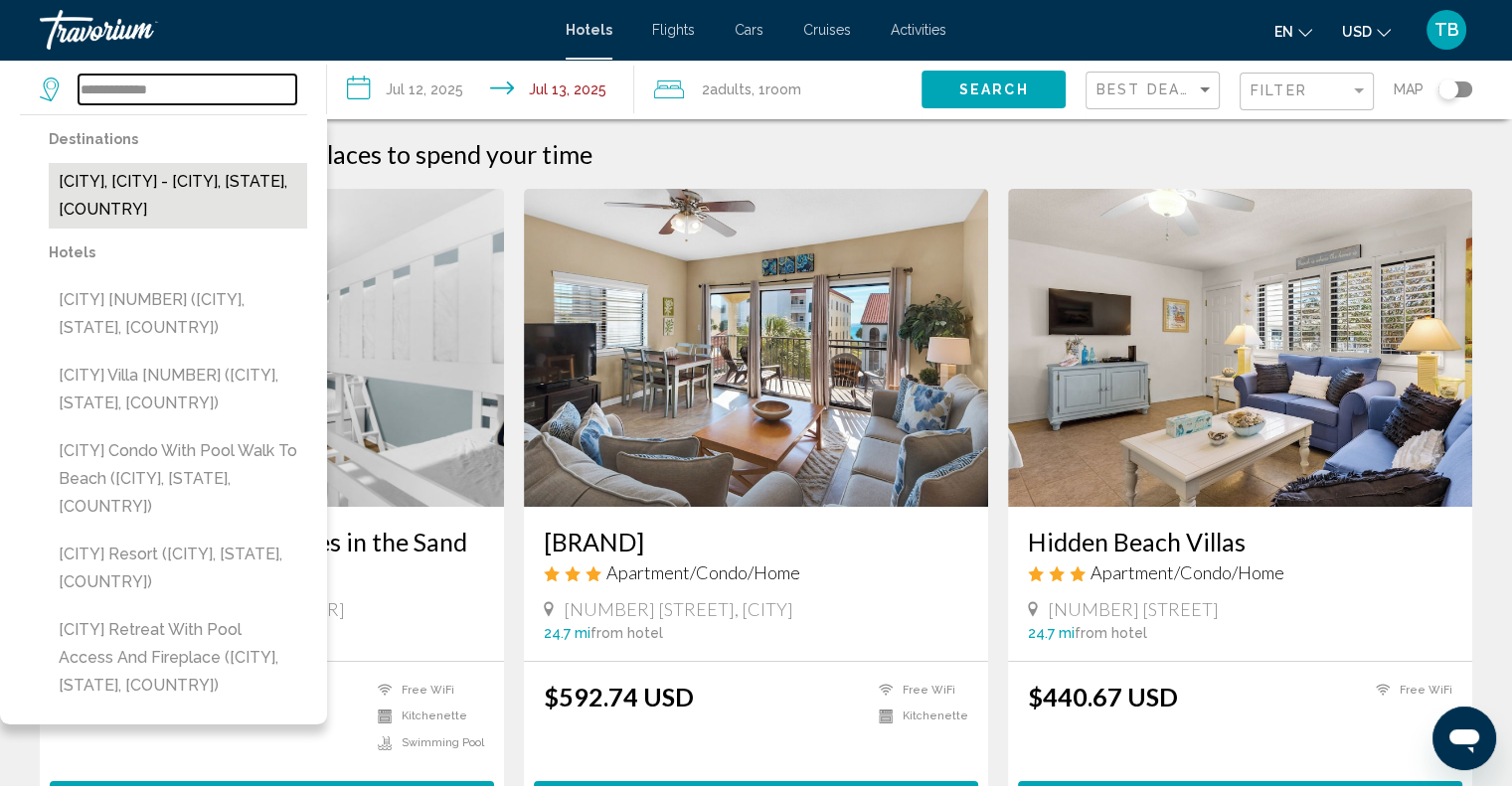 type on "**********" 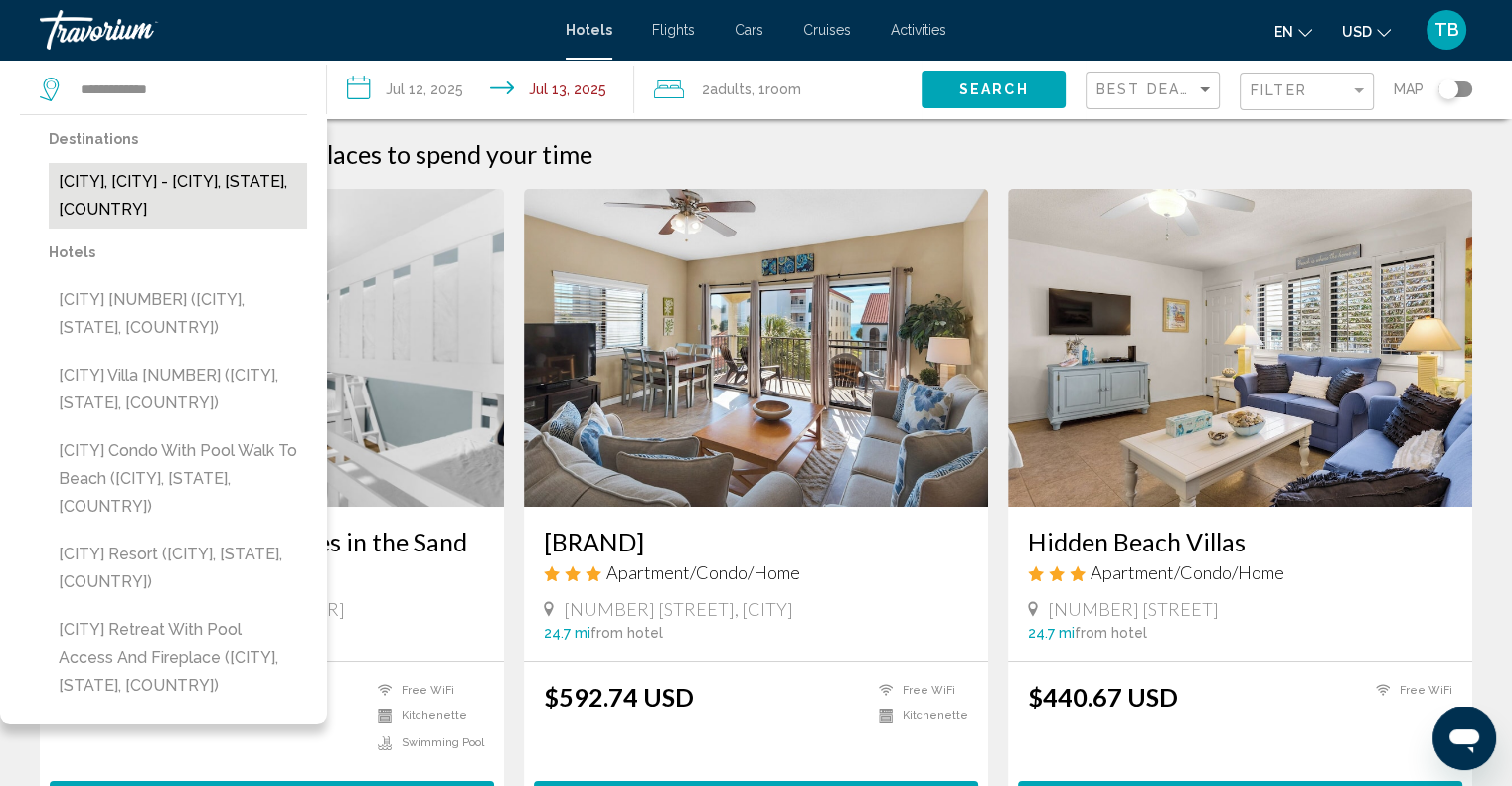 click on "[CITY], [CITY] - [CITY], [STATE], [COUNTRY]" at bounding box center [178, 196] 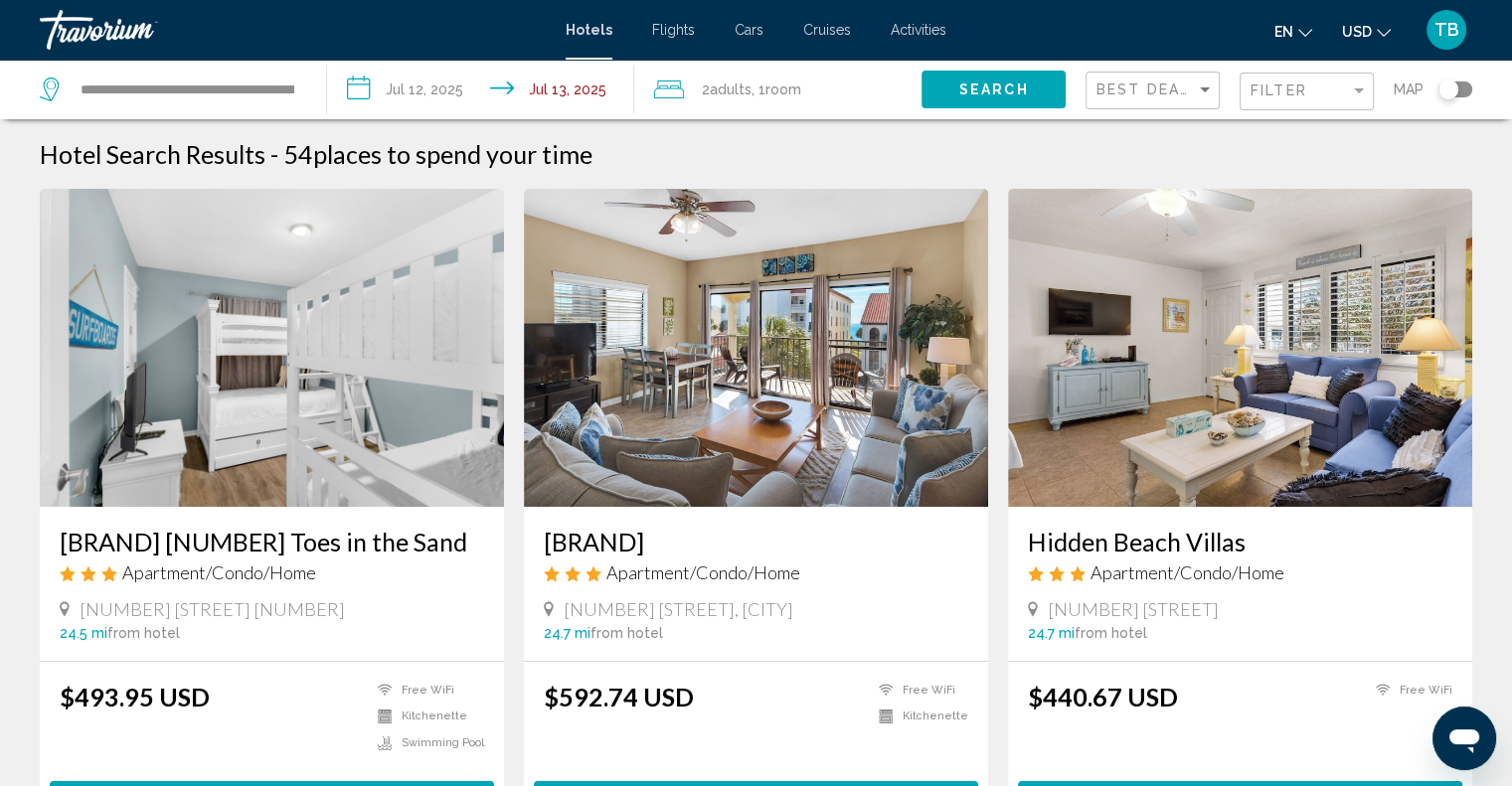 click on "Search" at bounding box center (993, 88) 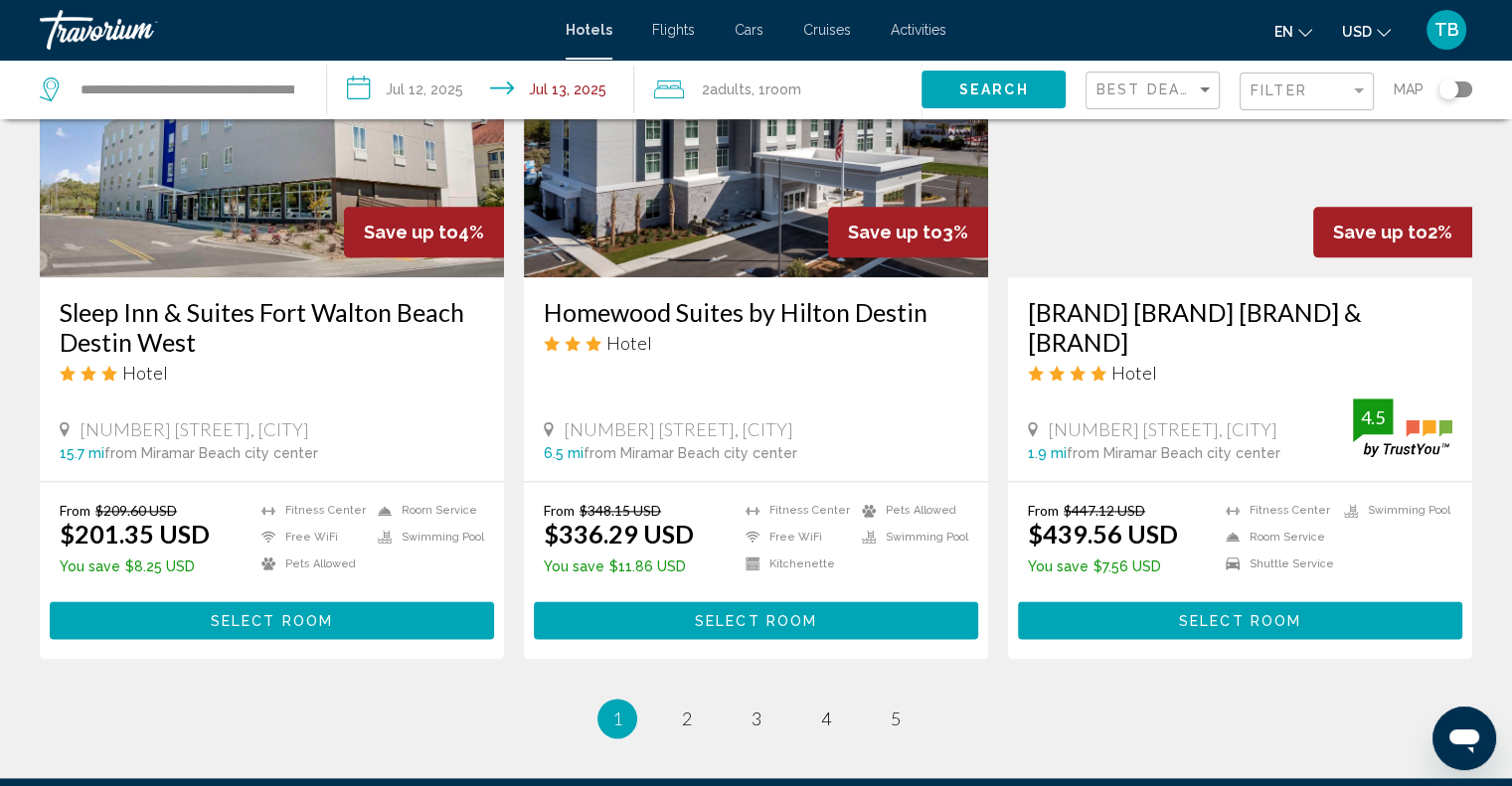 scroll, scrollTop: 2431, scrollLeft: 0, axis: vertical 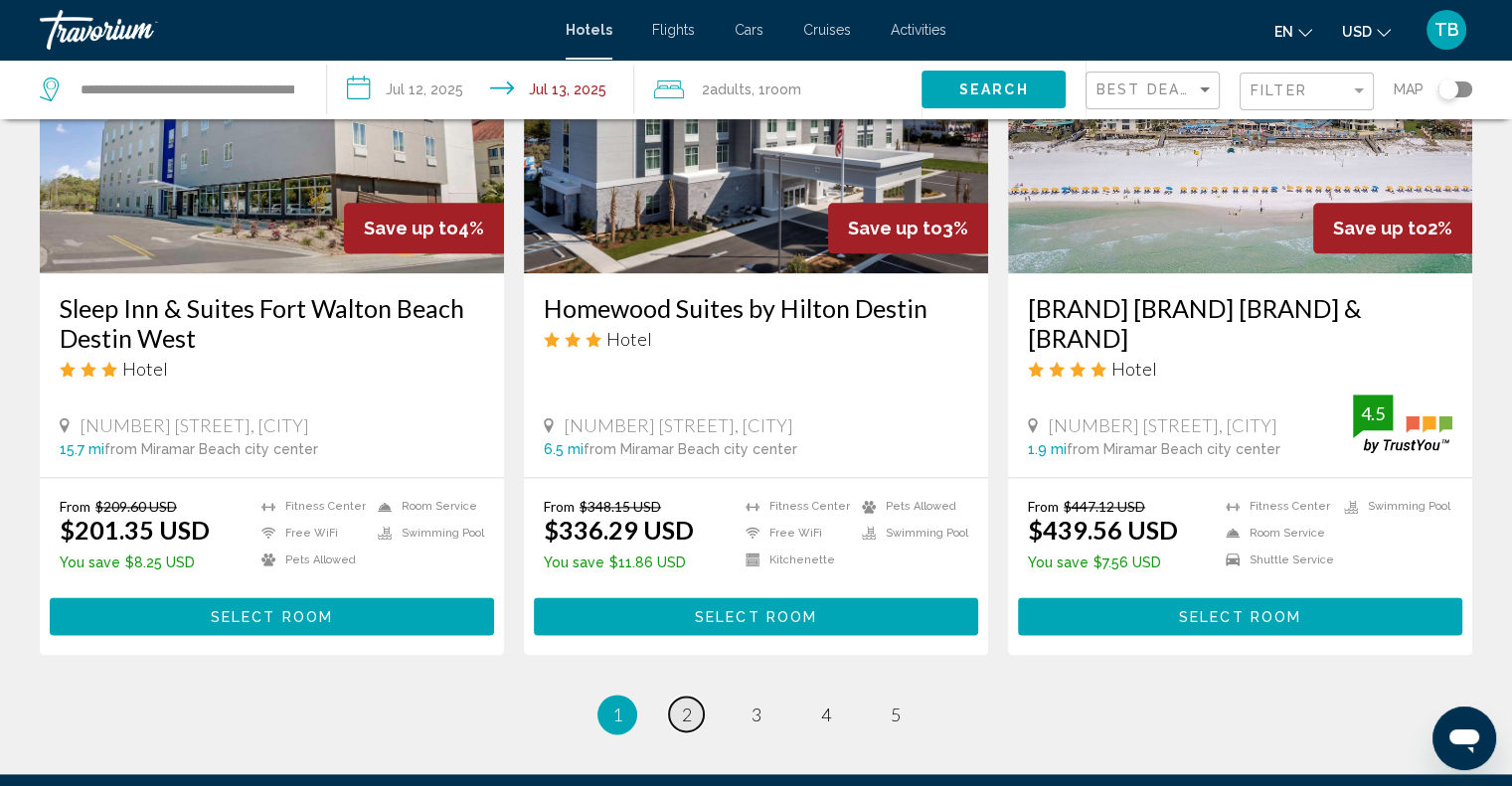 click on "[NUMBER]" at bounding box center (687, 714) 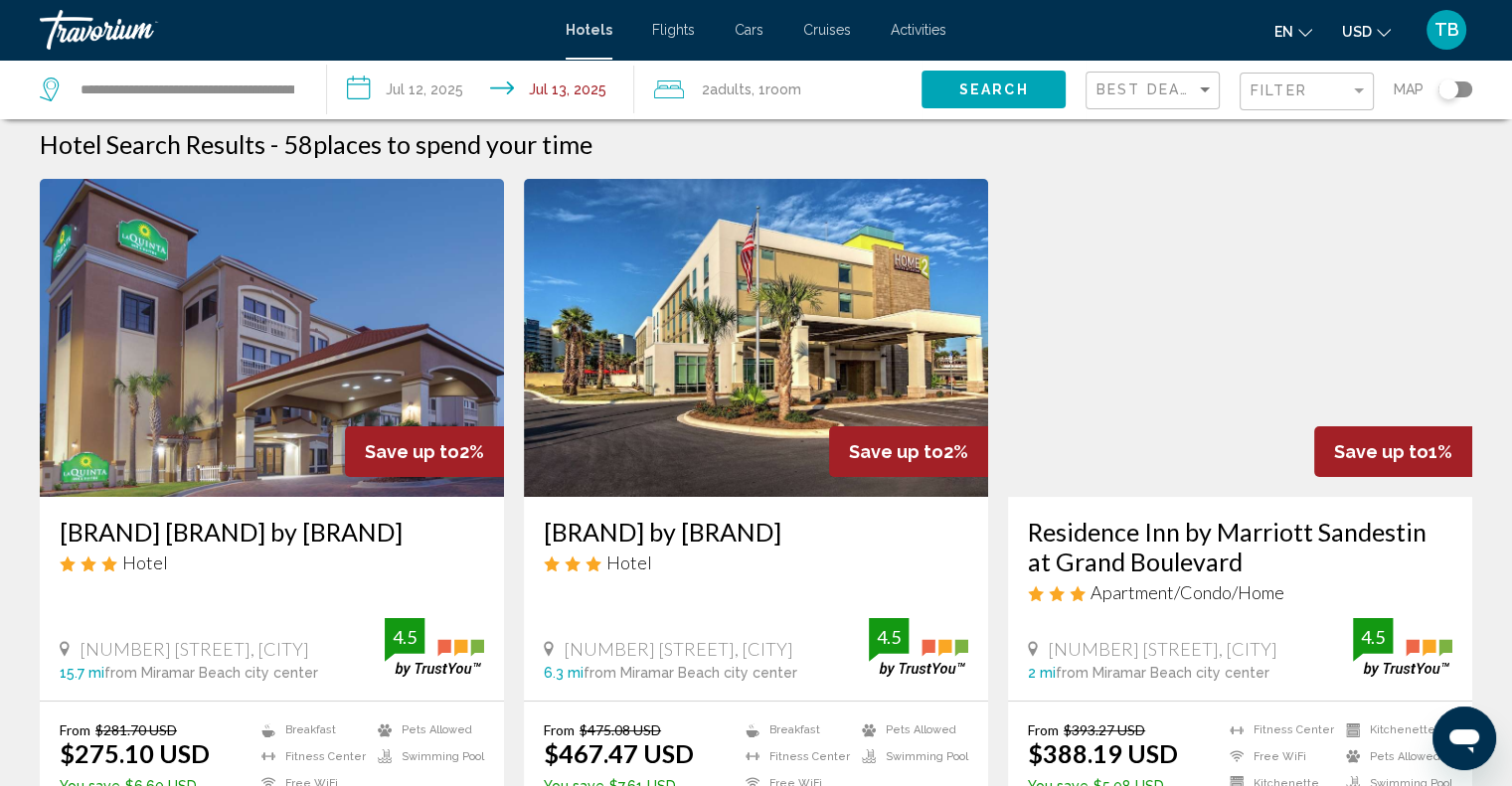scroll, scrollTop: 0, scrollLeft: 0, axis: both 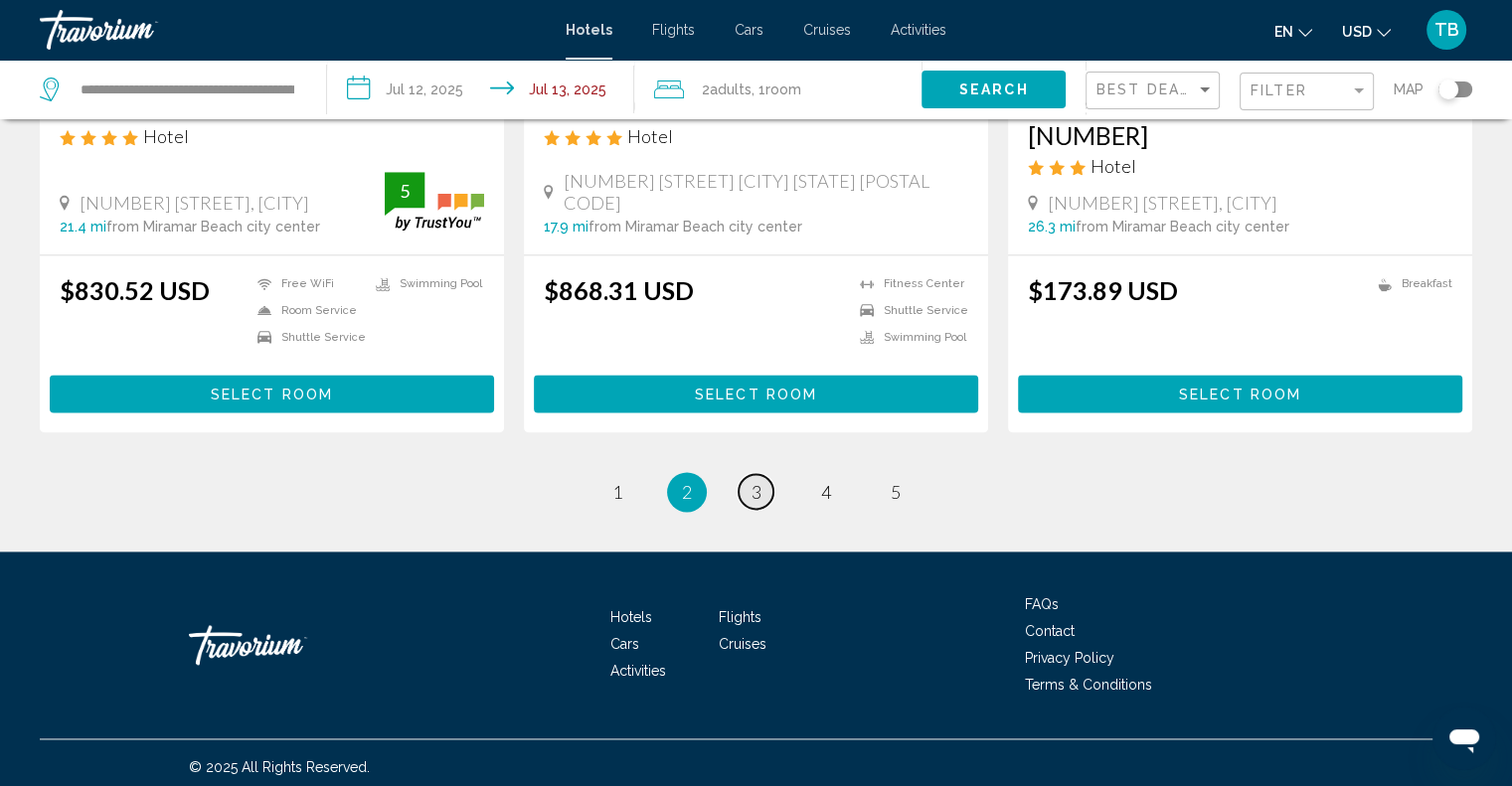 click on "[NUMBER]" at bounding box center [617, 492] 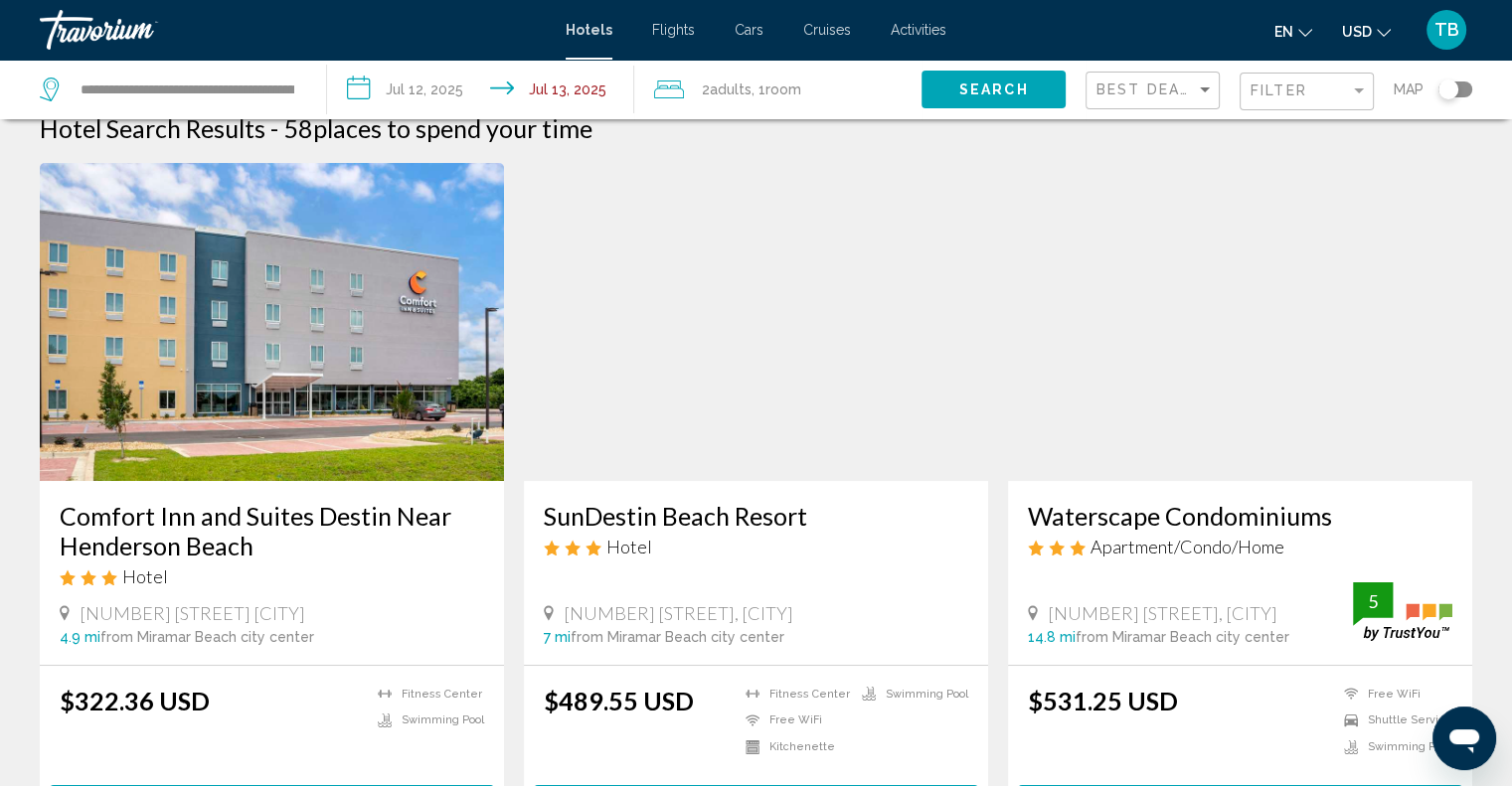 scroll, scrollTop: 0, scrollLeft: 0, axis: both 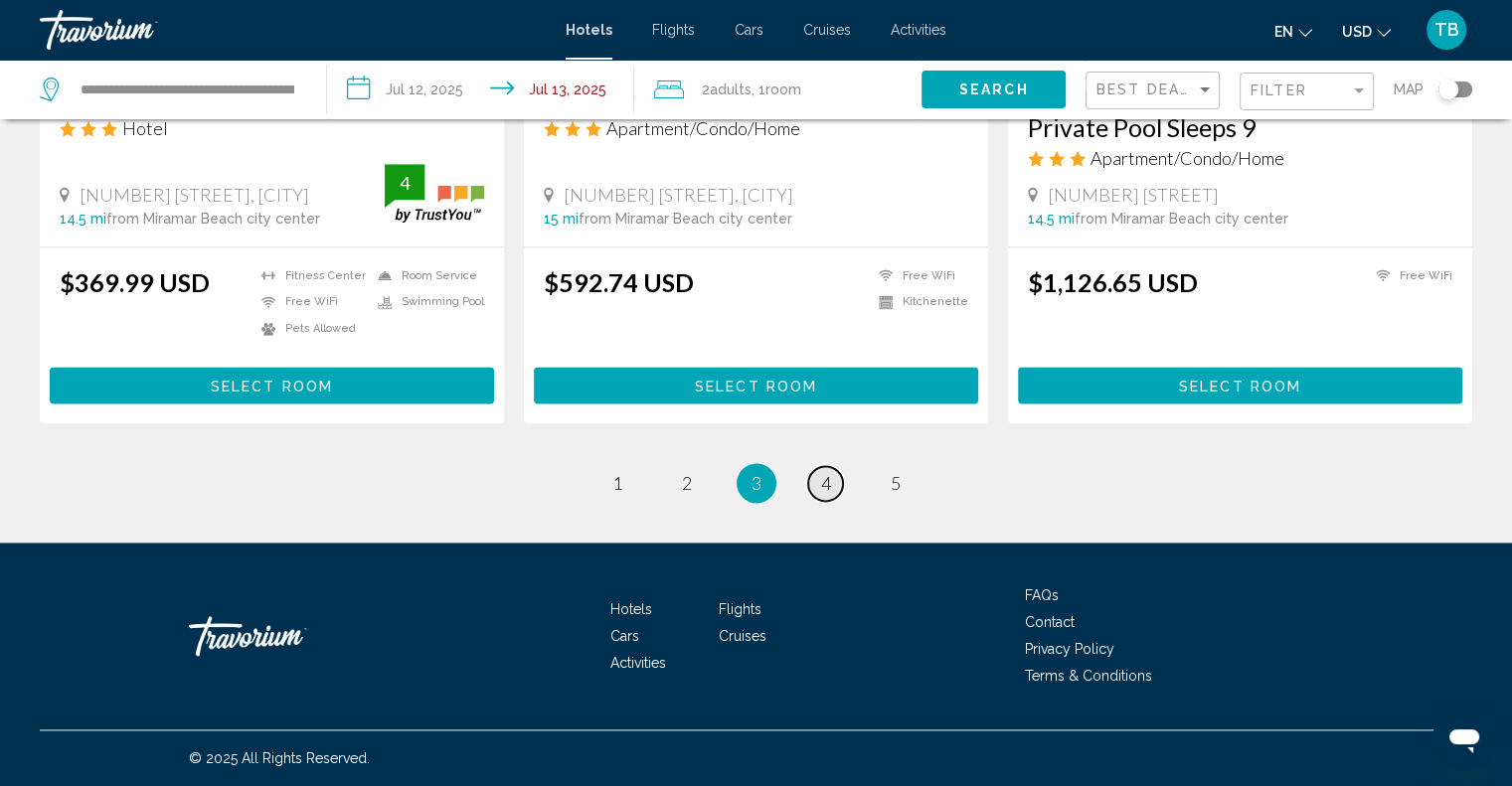 click on "[NUMBER]" at bounding box center [617, 483] 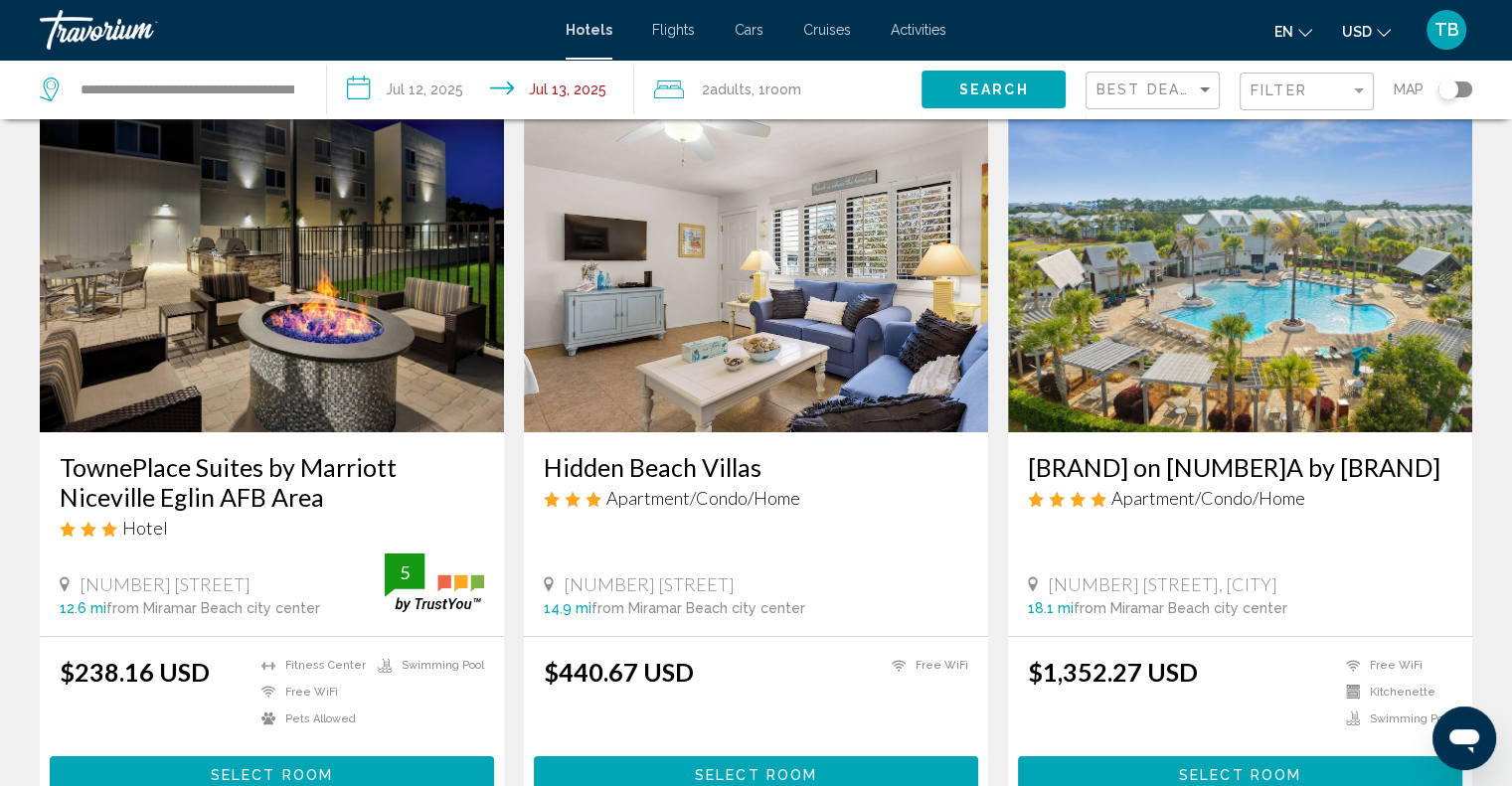 scroll, scrollTop: 0, scrollLeft: 0, axis: both 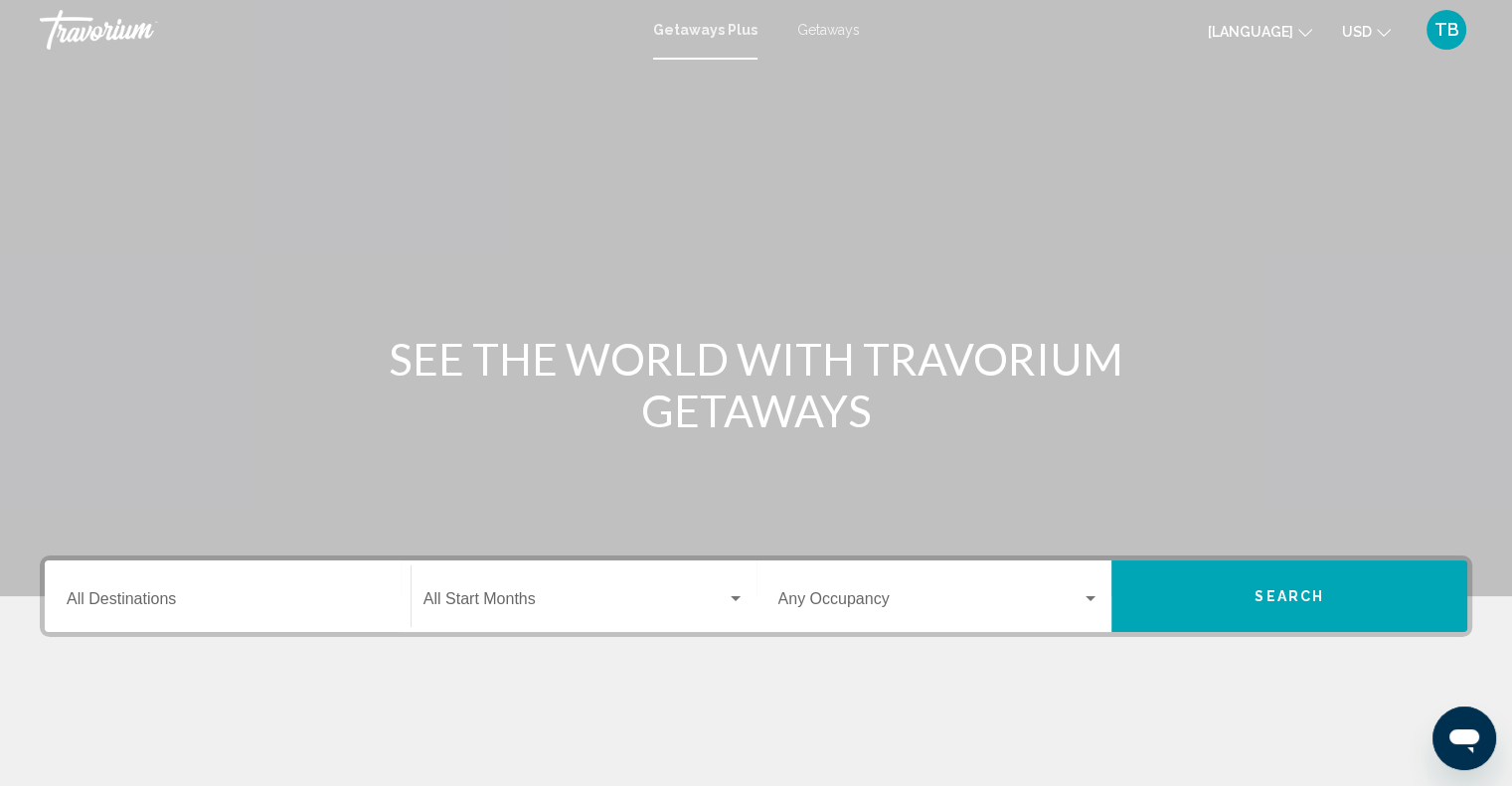 click on "Getaways" at bounding box center (828, 30) 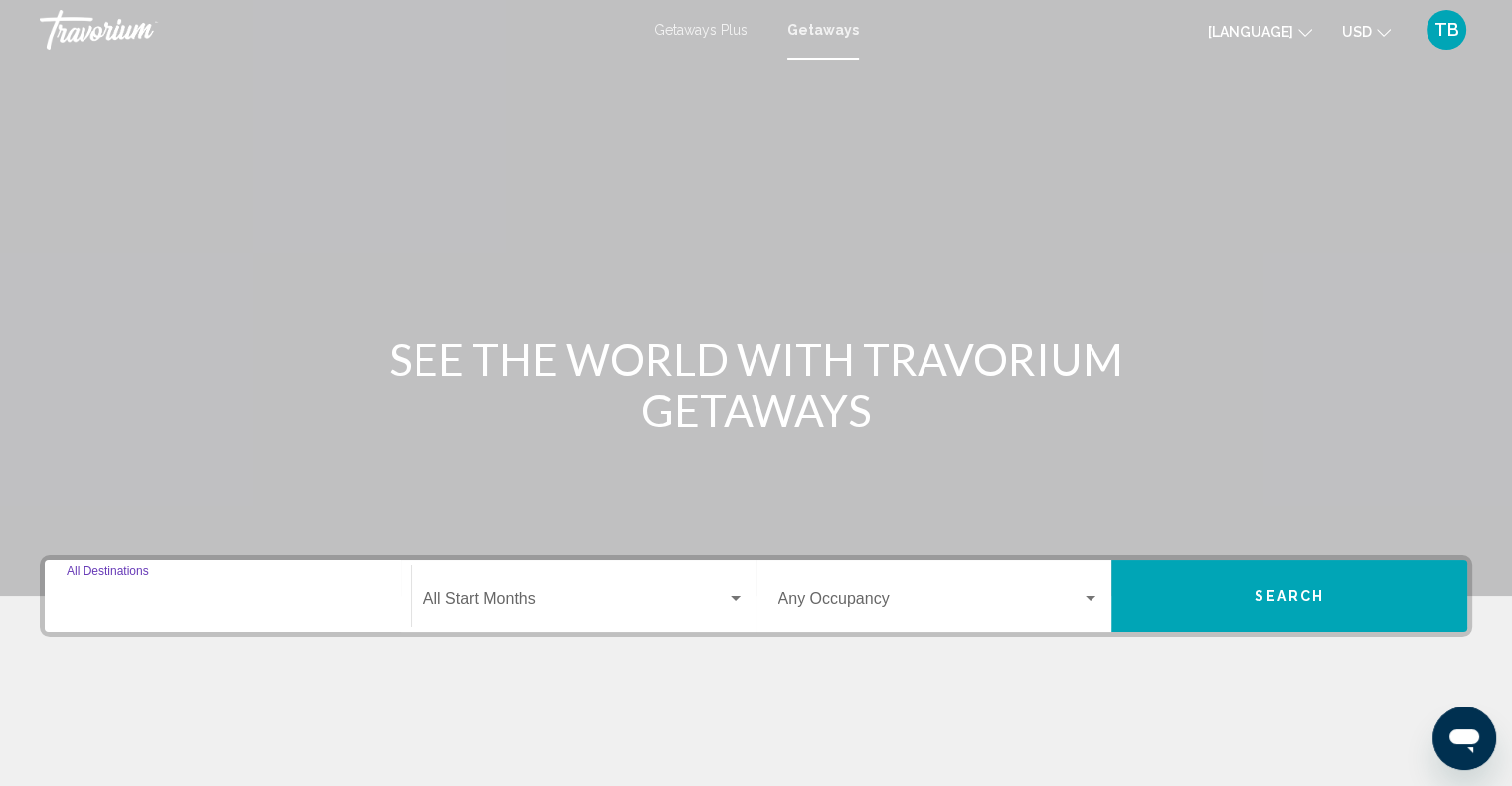 click on "Destination All Destinations" at bounding box center (228, 603) 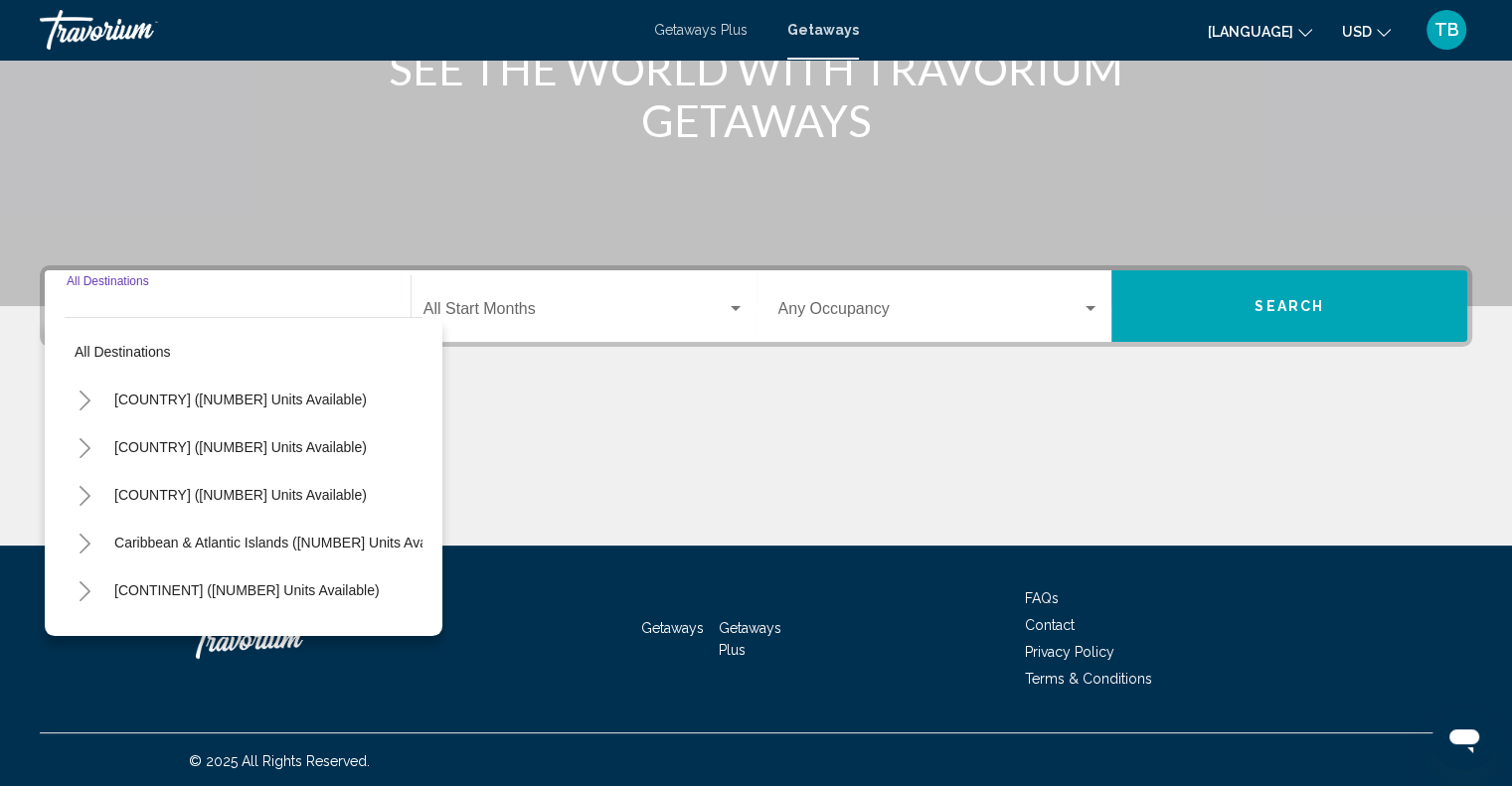 scroll, scrollTop: 292, scrollLeft: 0, axis: vertical 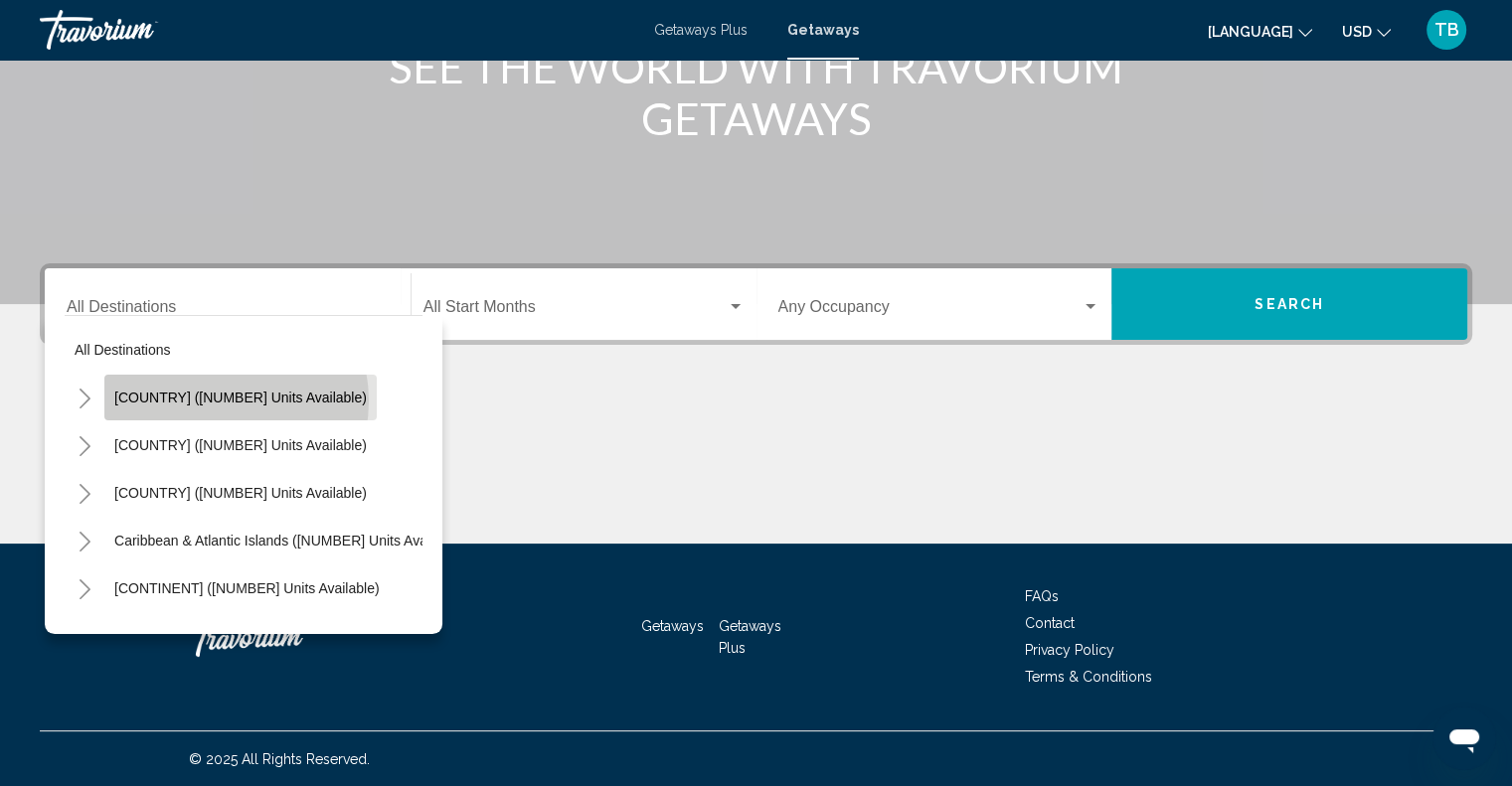 click on "United States (698,238 units available)" at bounding box center [241, 397] 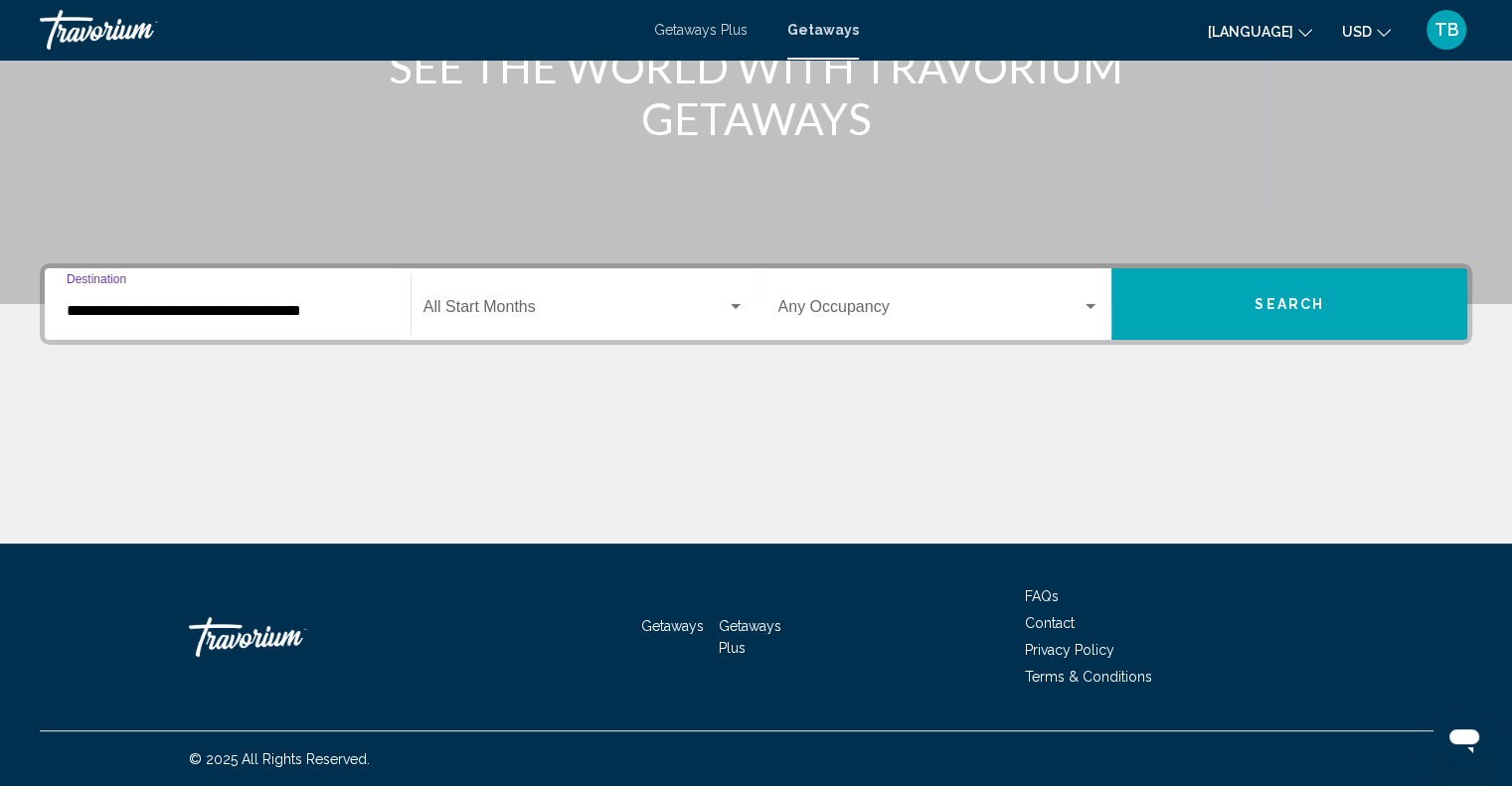 click on "Start Month All Start Months" at bounding box center (584, 304) 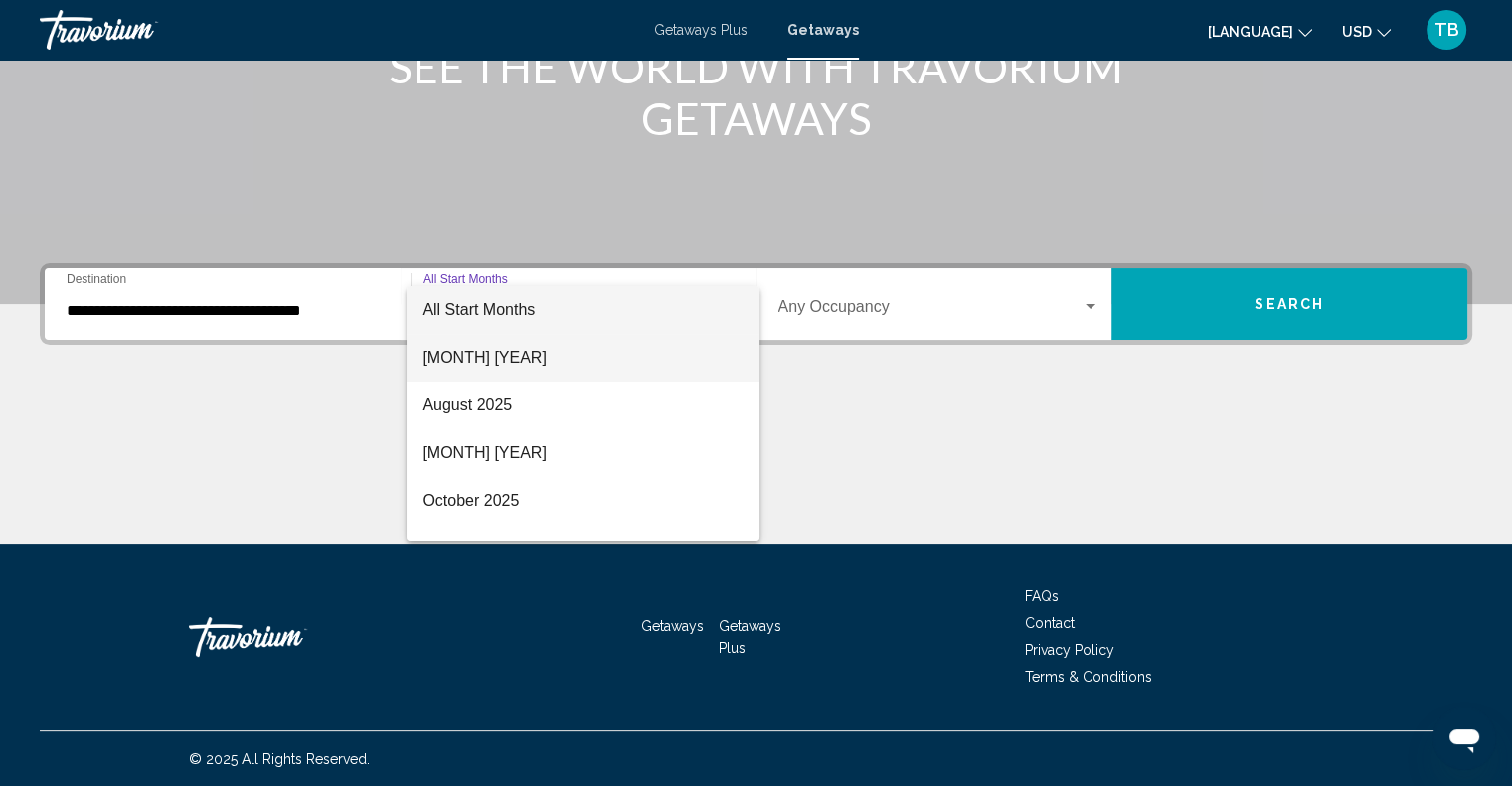 click on "July 2025" at bounding box center (583, 358) 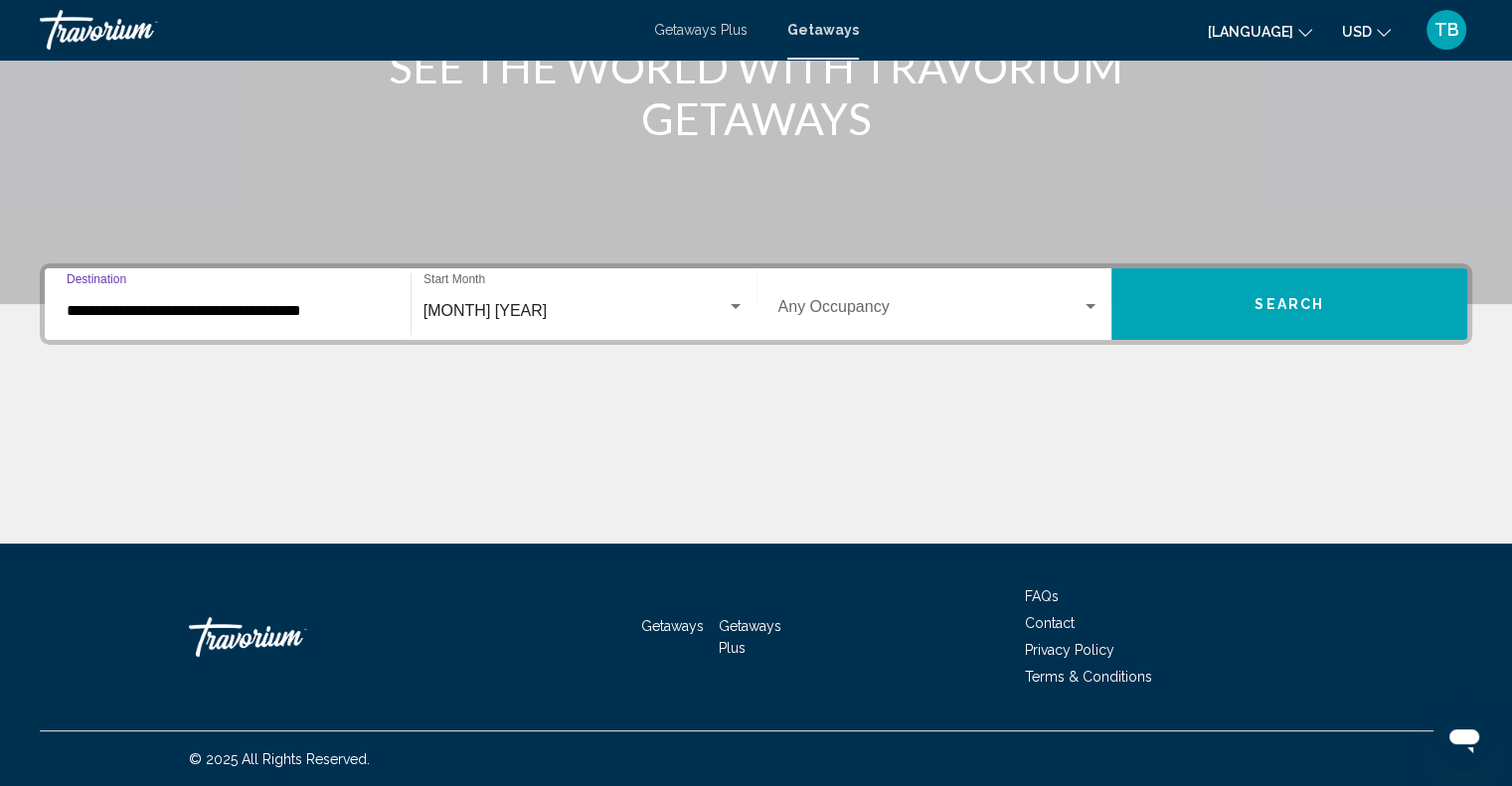 click on "**********" at bounding box center [228, 311] 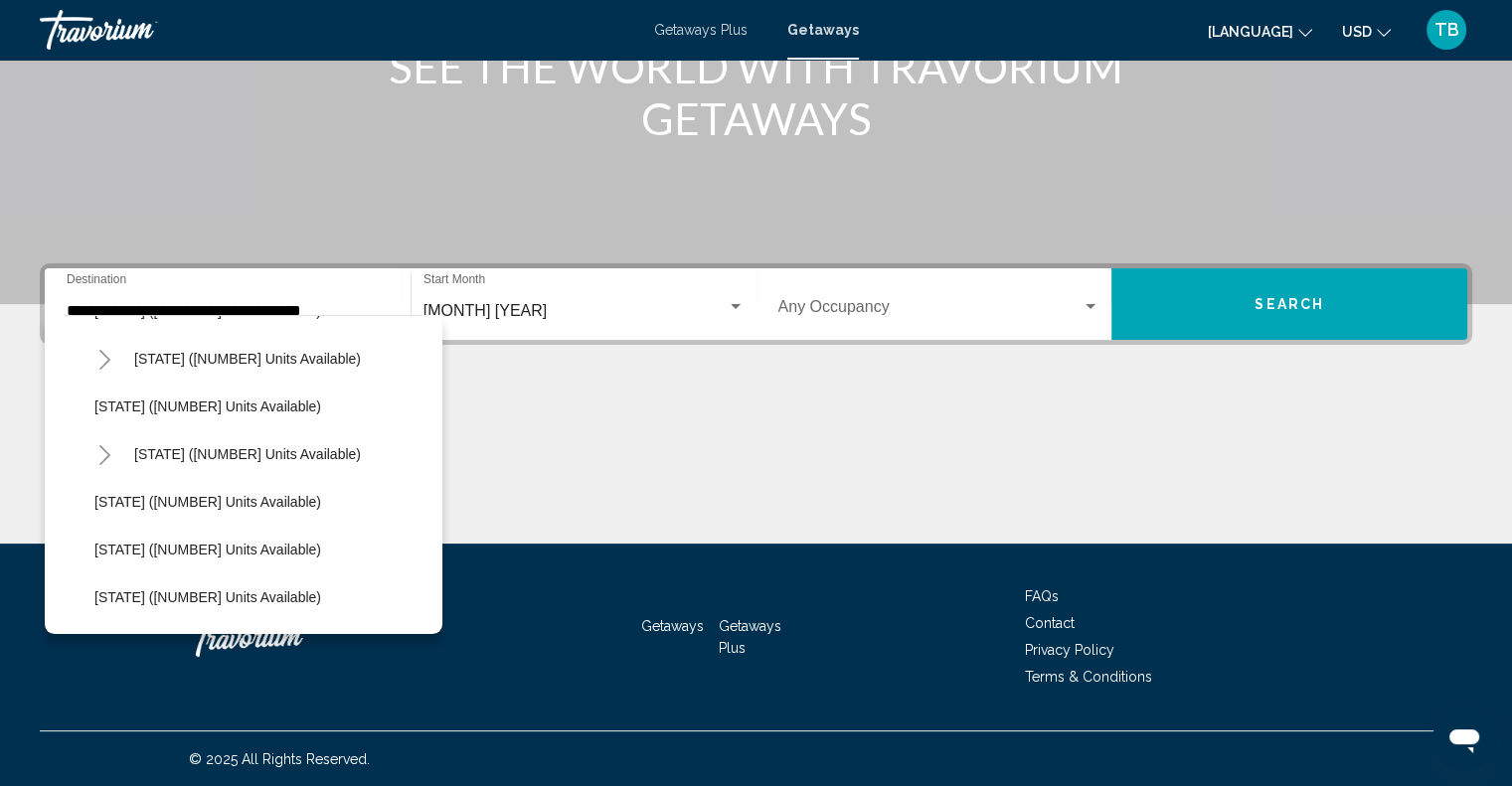 scroll, scrollTop: 364, scrollLeft: 0, axis: vertical 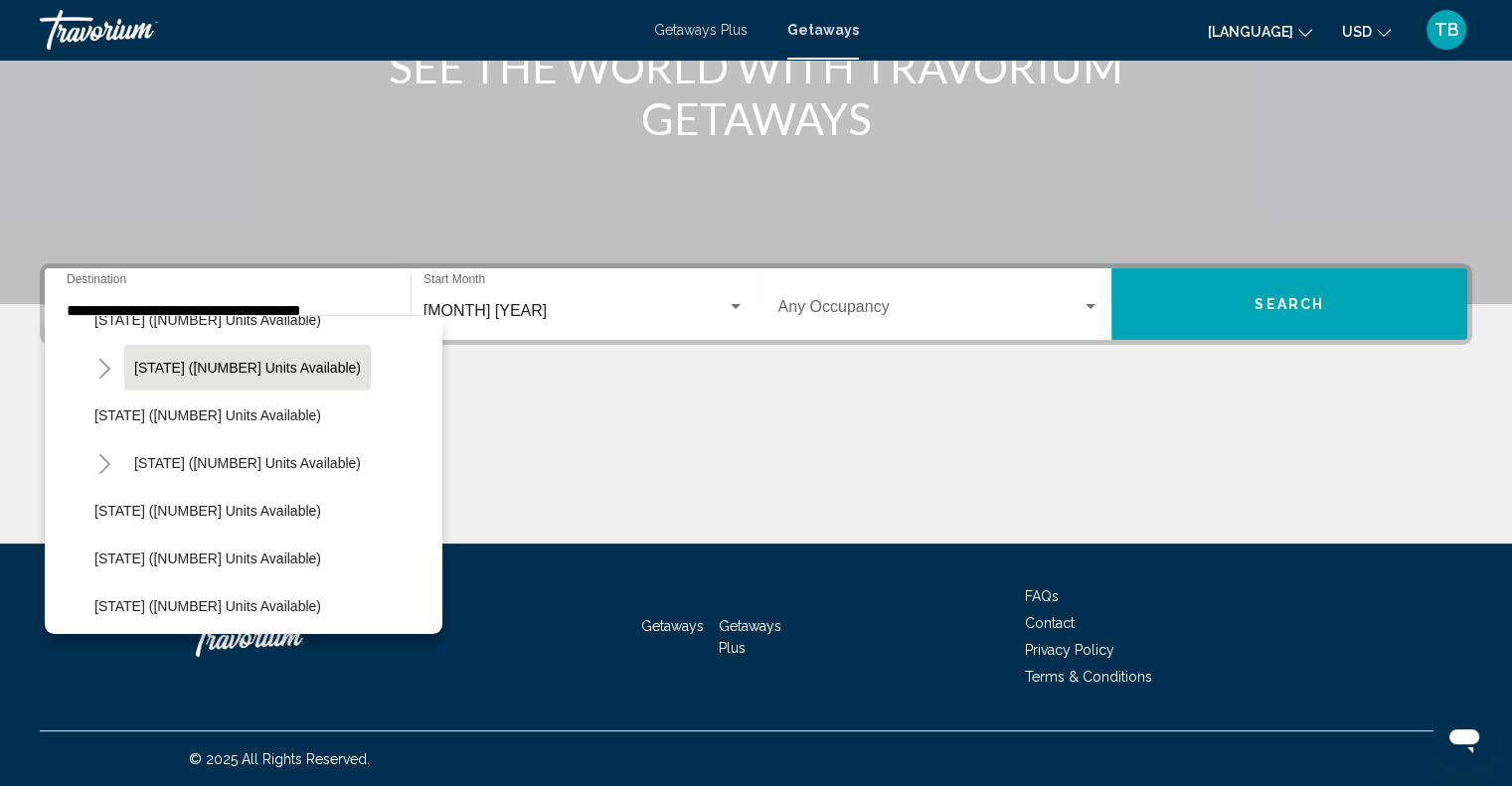 click on "Florida (200,737 units available)" at bounding box center [248, 81] 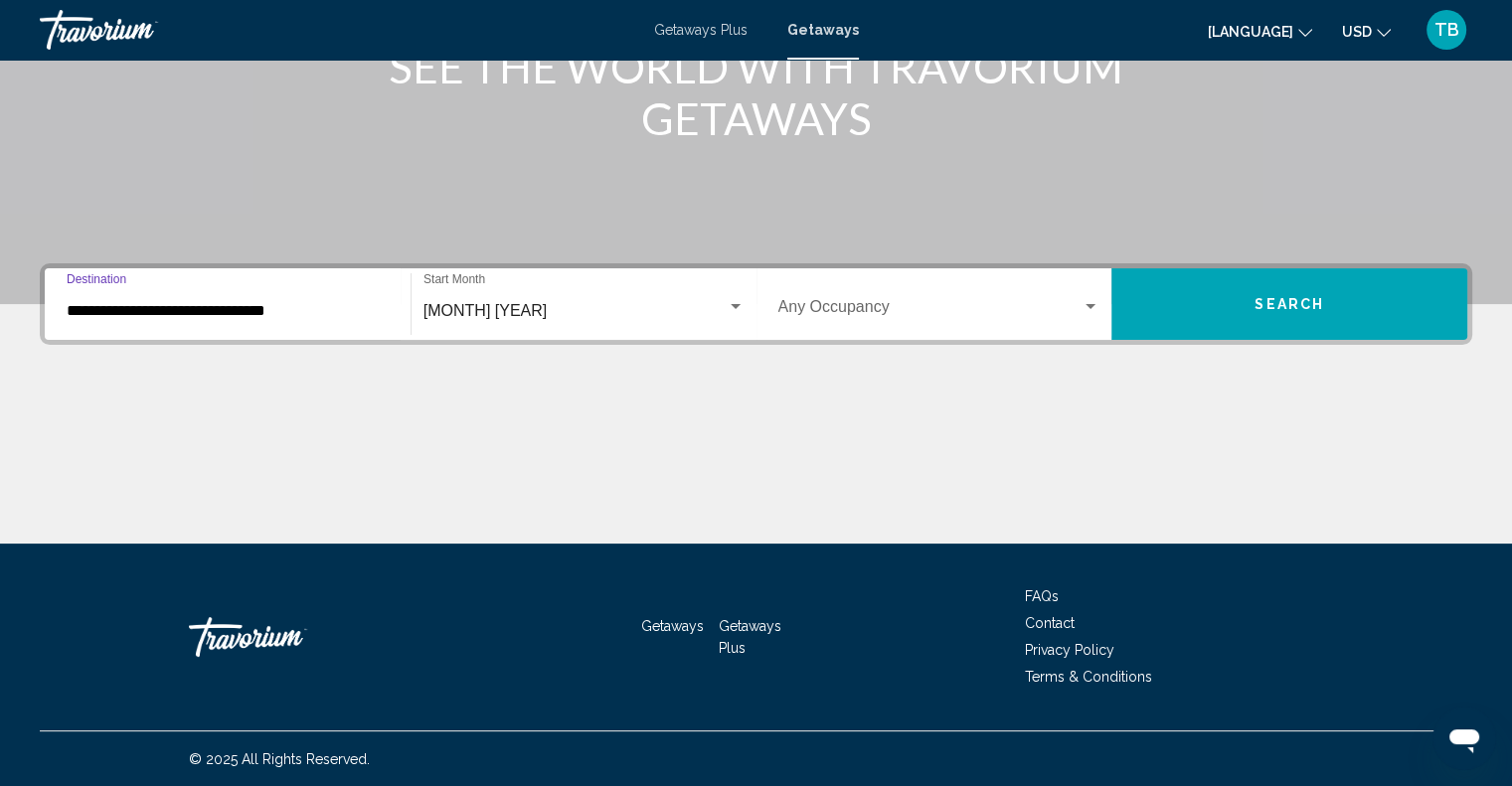 click on "**********" at bounding box center (228, 311) 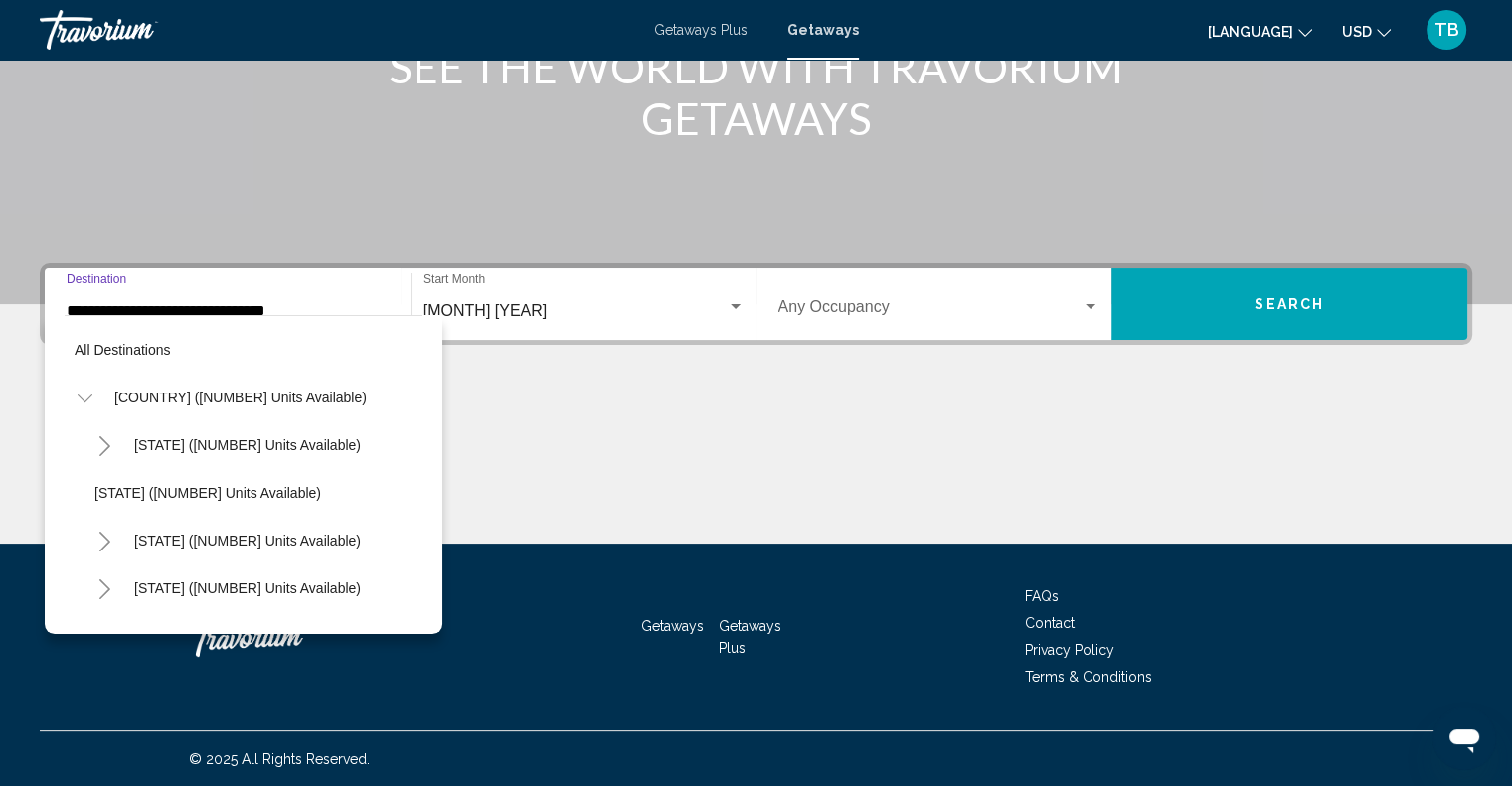 scroll, scrollTop: 268, scrollLeft: 0, axis: vertical 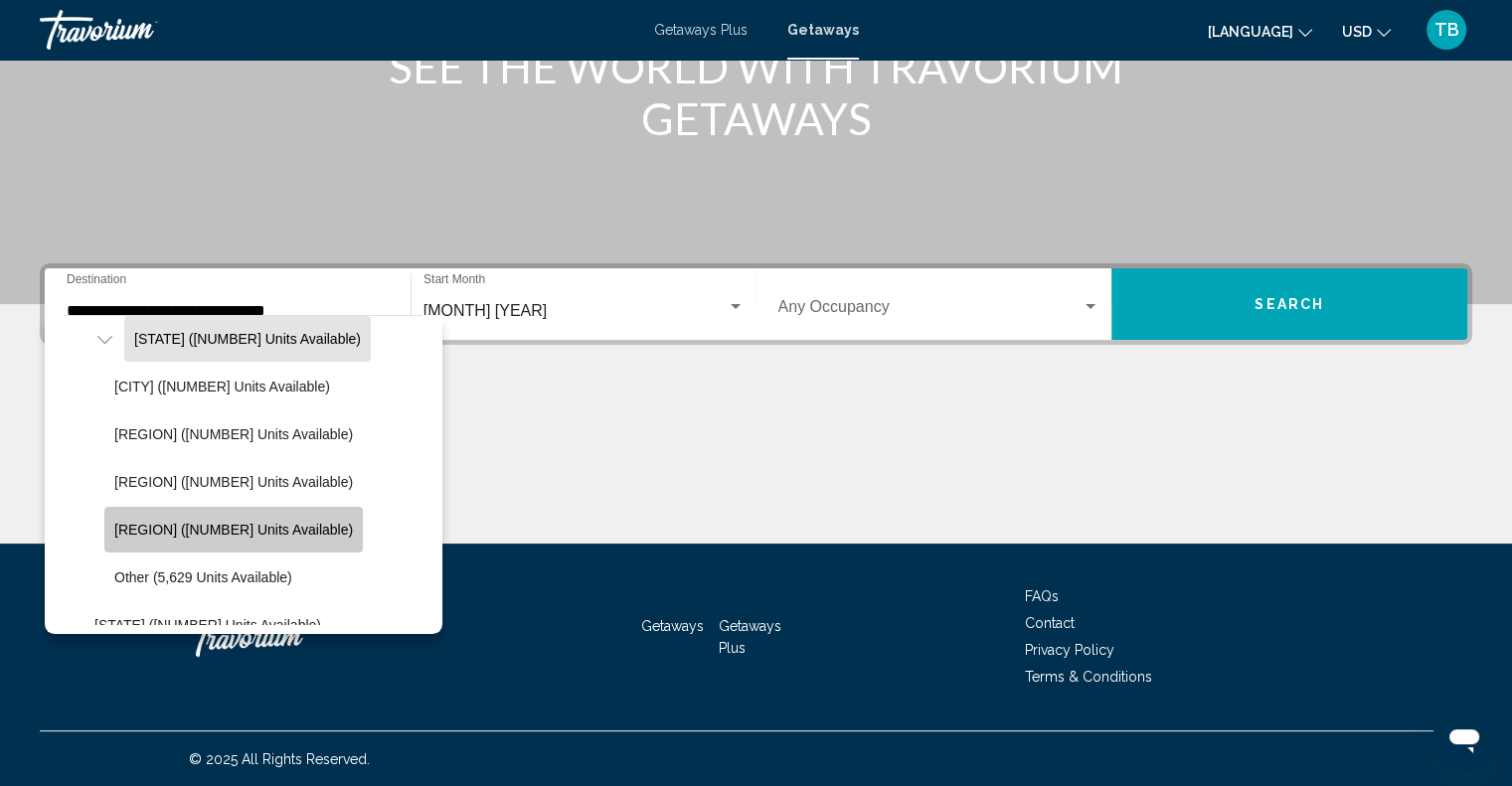 click on "Panhandle (13,741 units available)" at bounding box center (234, 530) 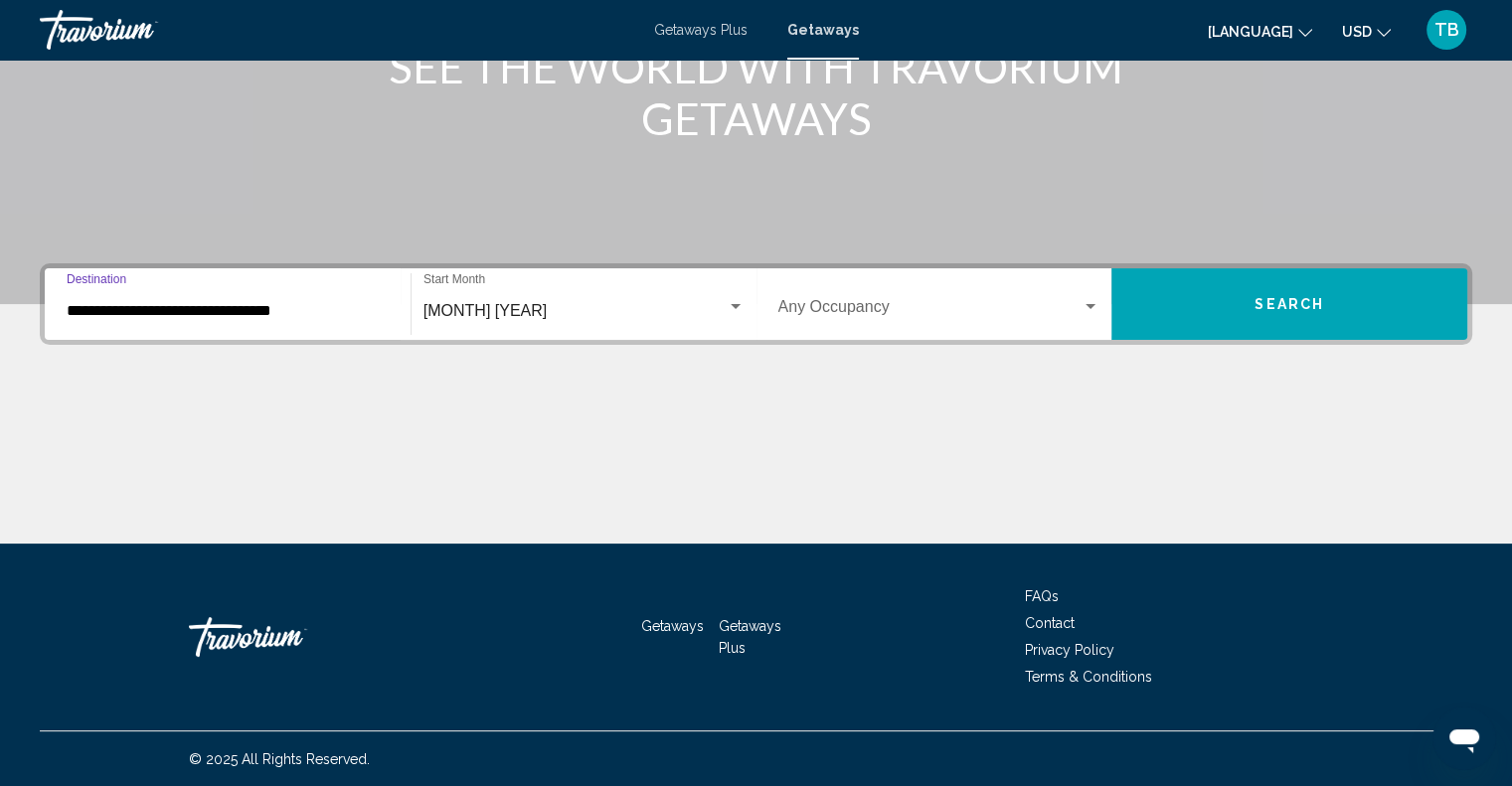 click at bounding box center (930, 311) 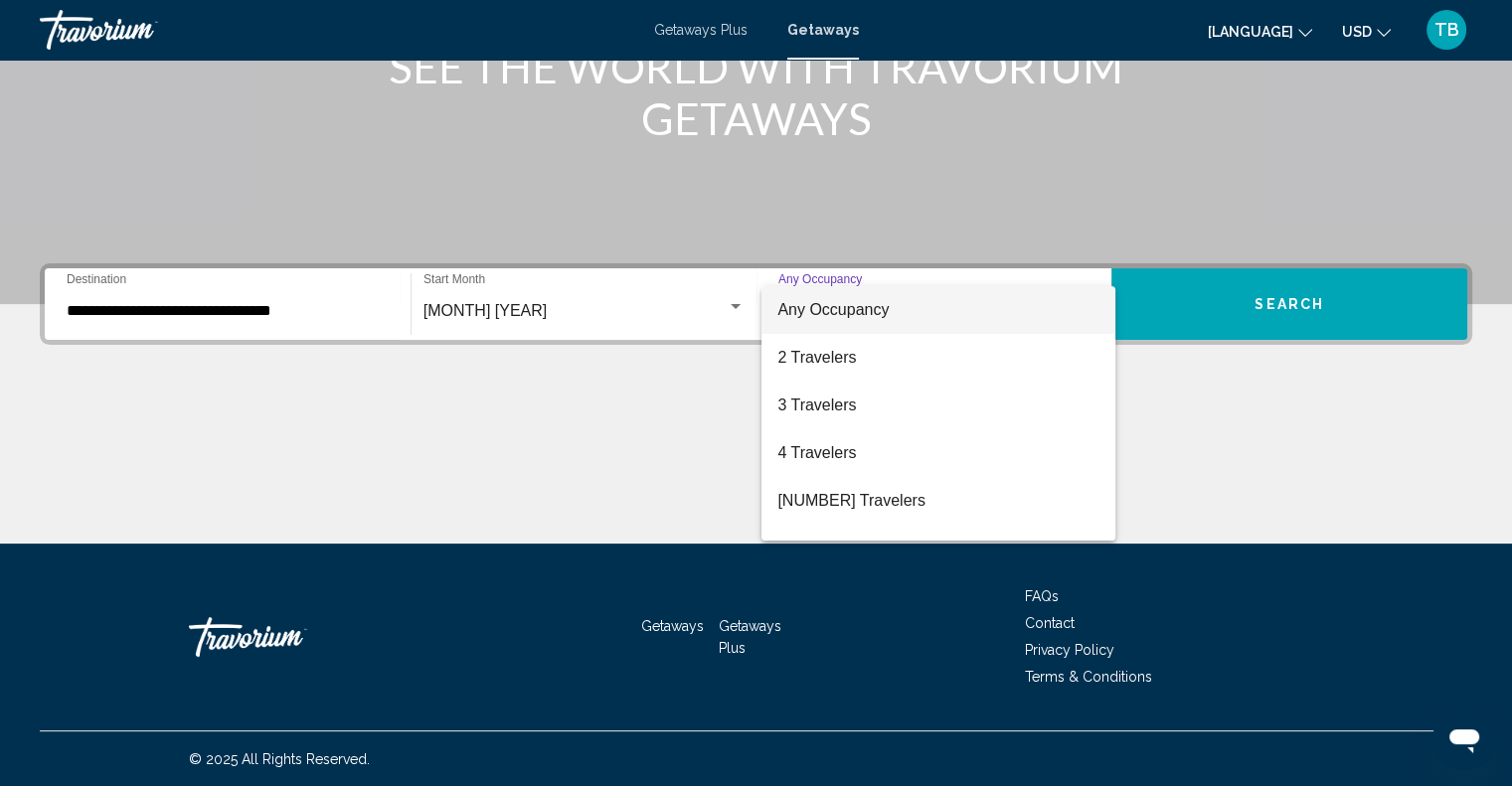 click at bounding box center (756, 393) 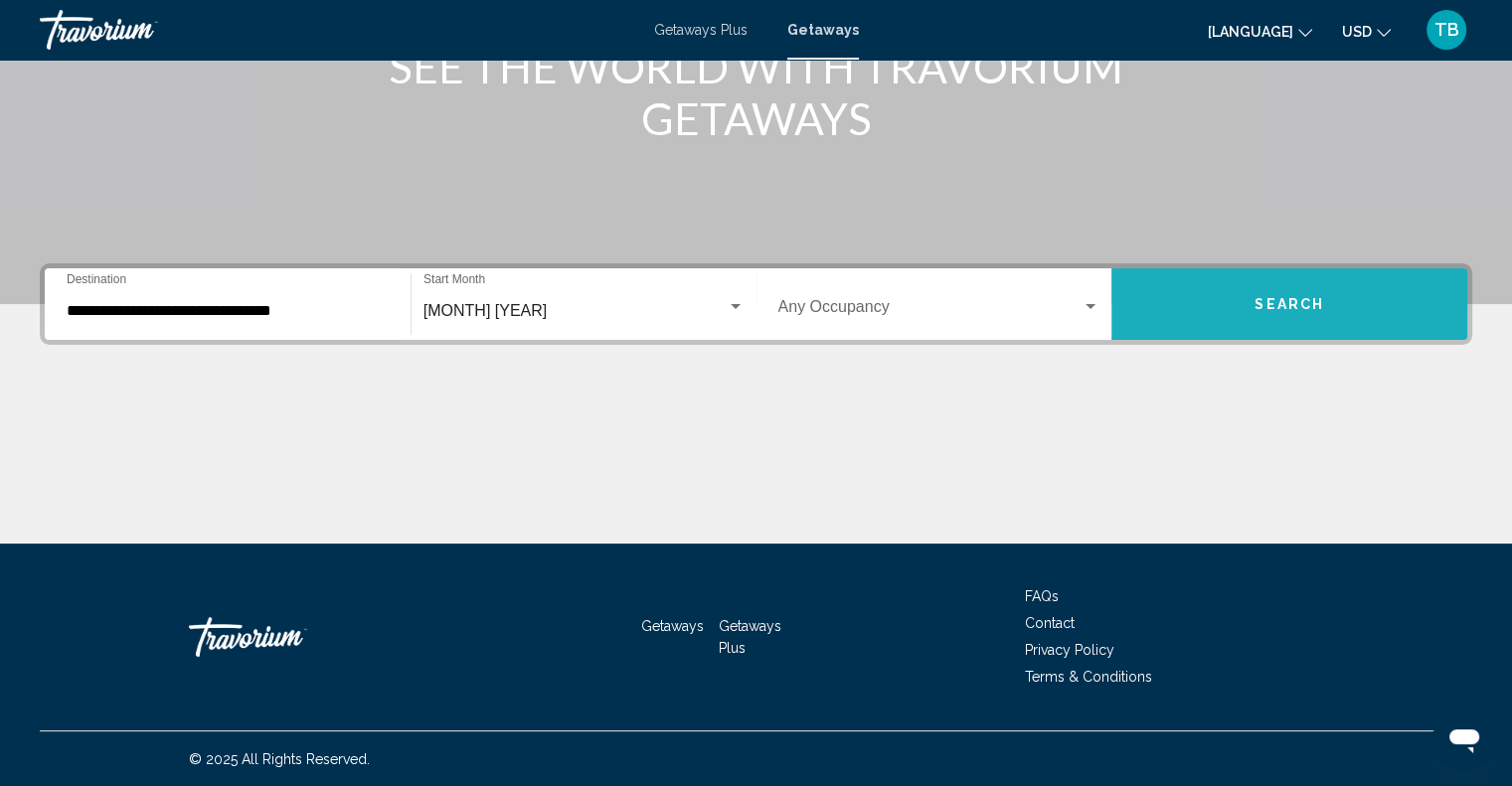 click on "Search" at bounding box center [1289, 304] 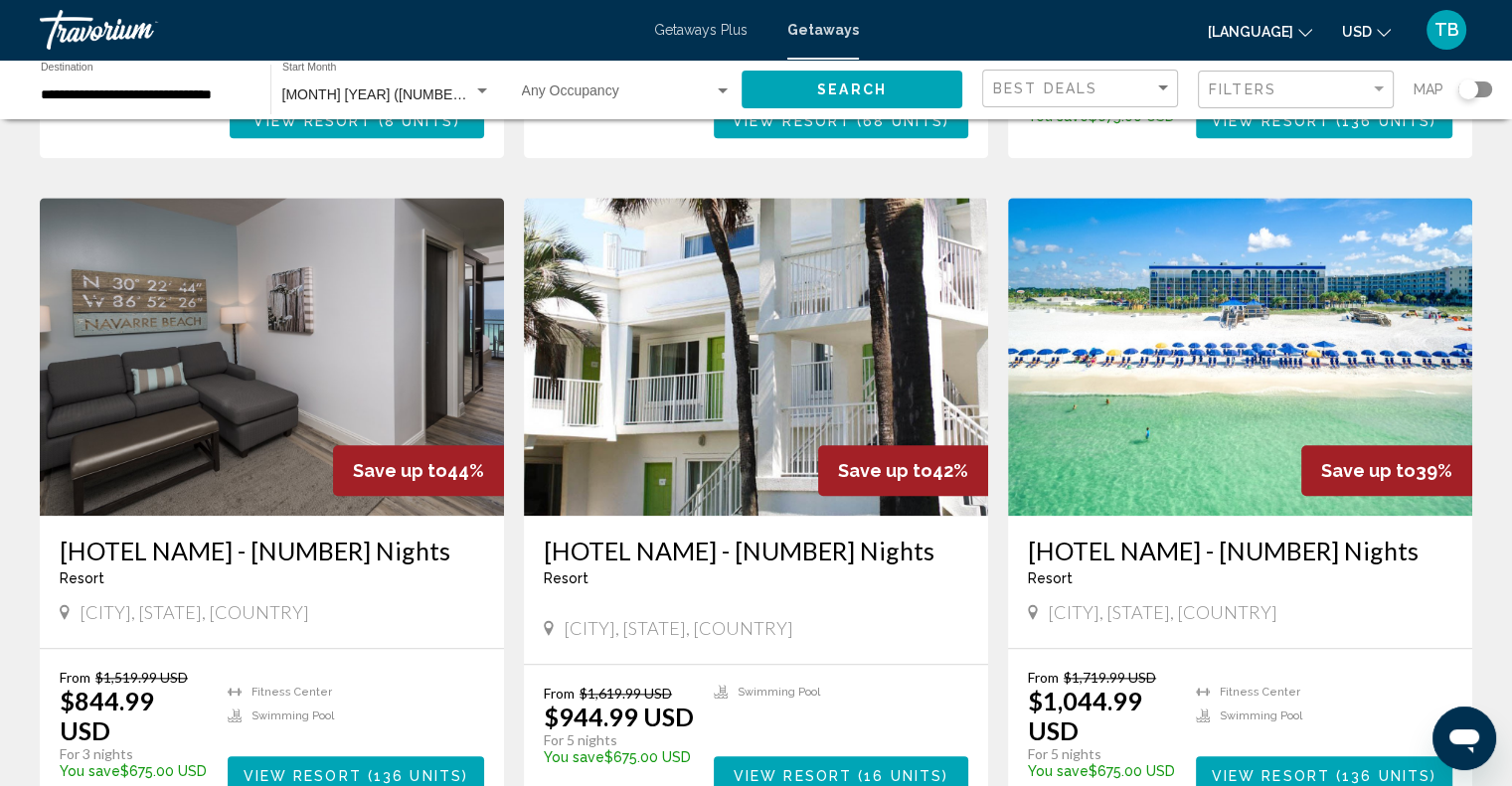 scroll, scrollTop: 2004, scrollLeft: 0, axis: vertical 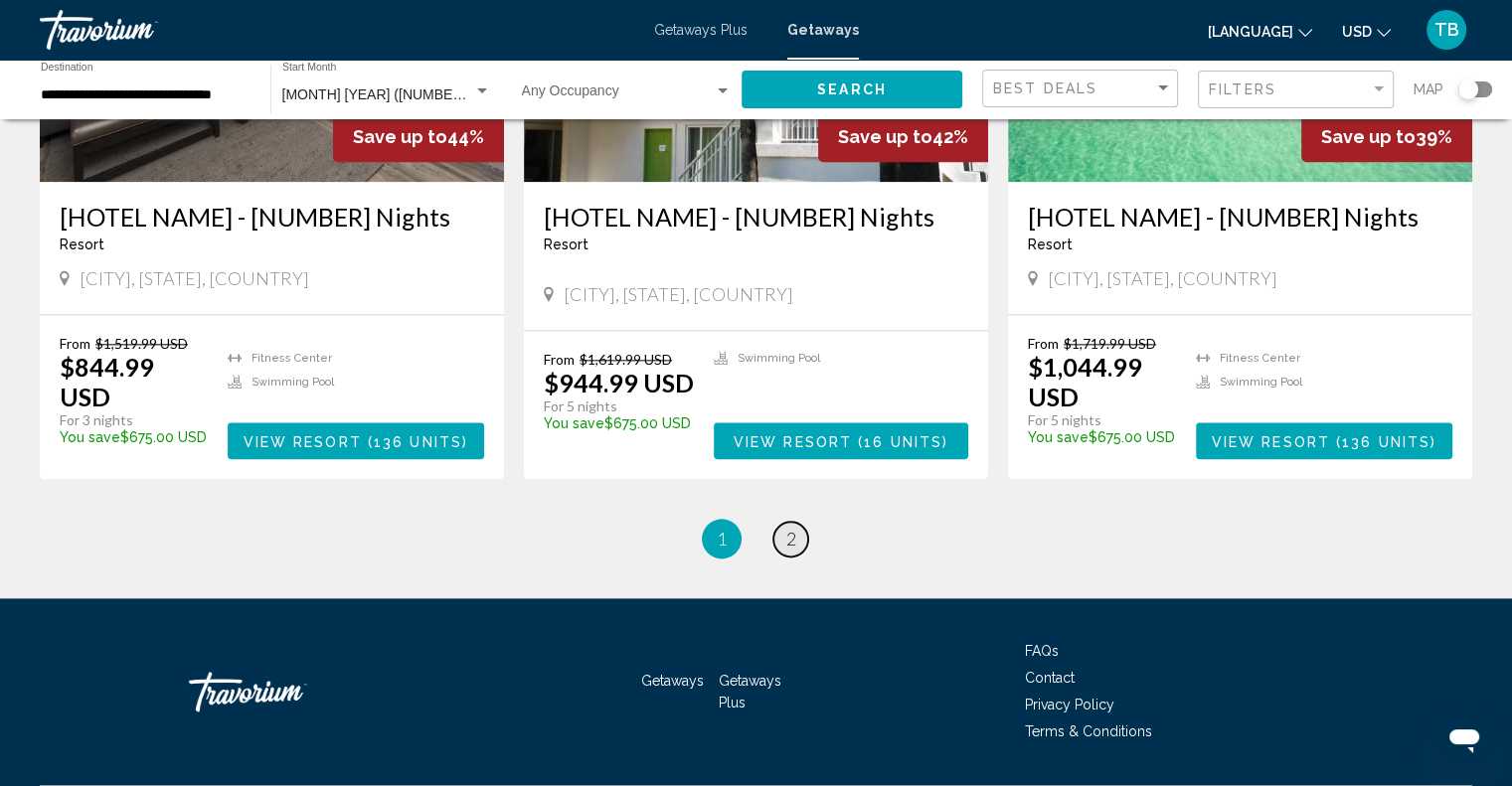 click on "page  2" at bounding box center (790, 539) 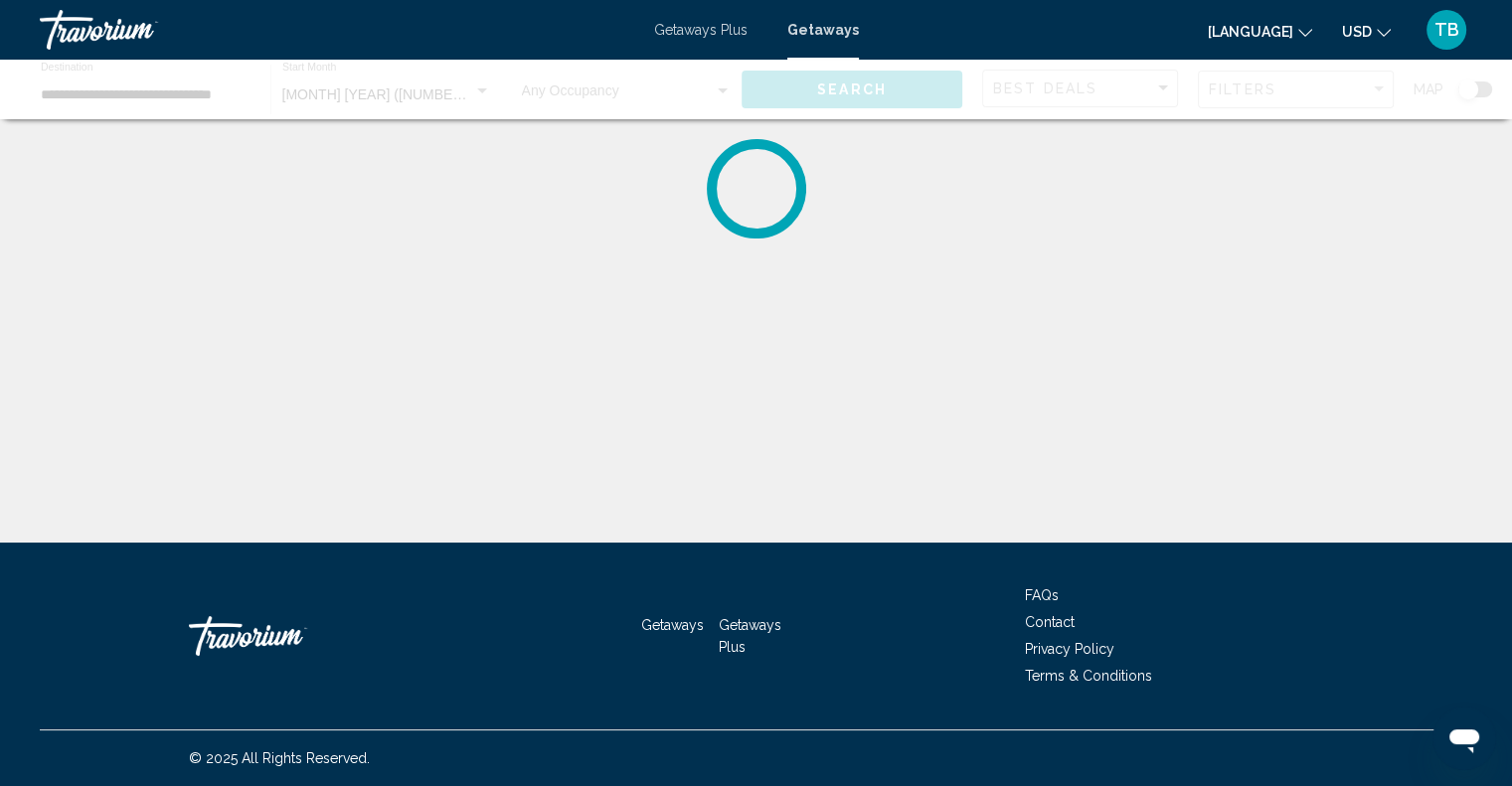 scroll, scrollTop: 0, scrollLeft: 0, axis: both 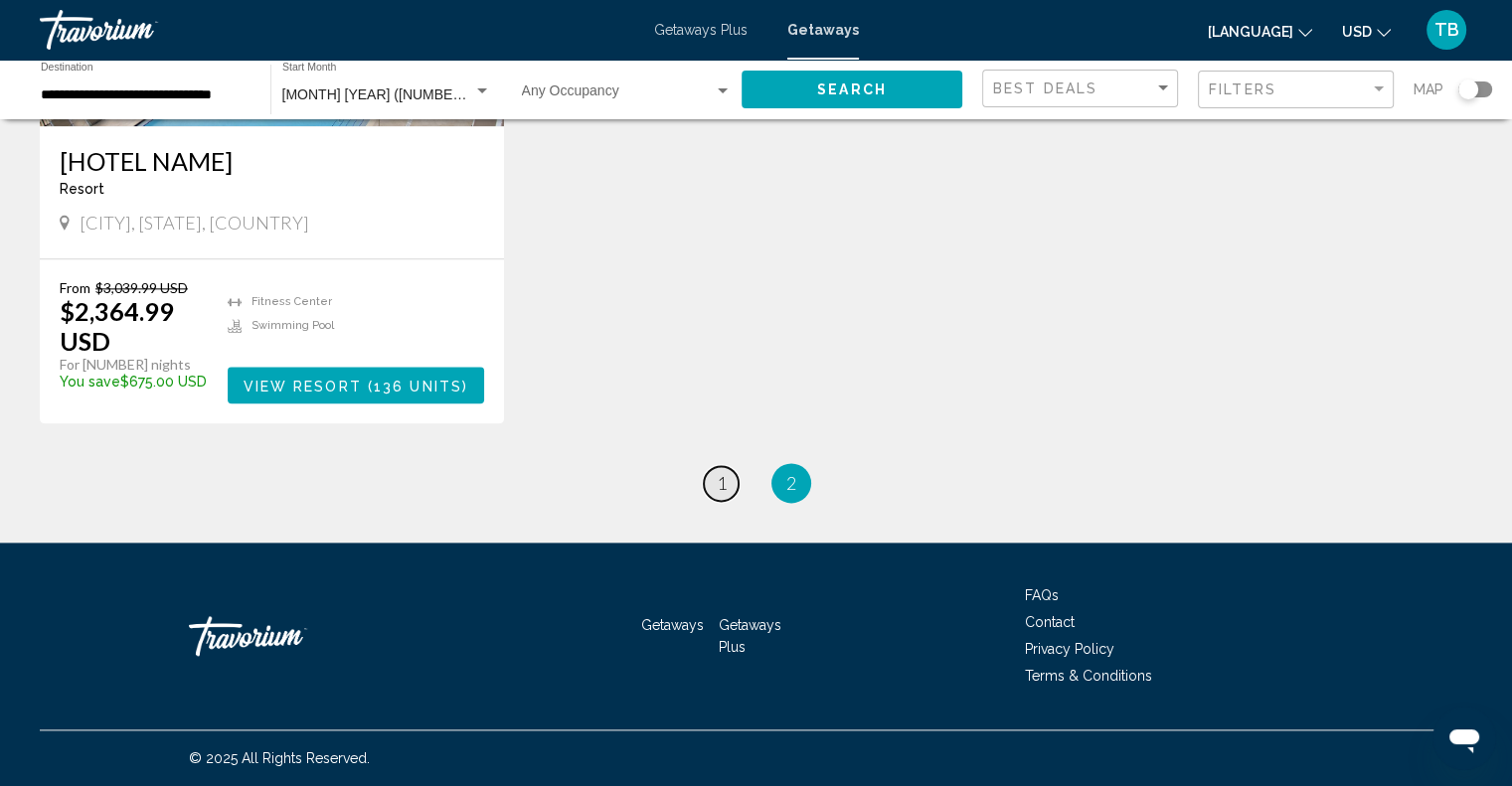 click on "1" at bounding box center (722, 483) 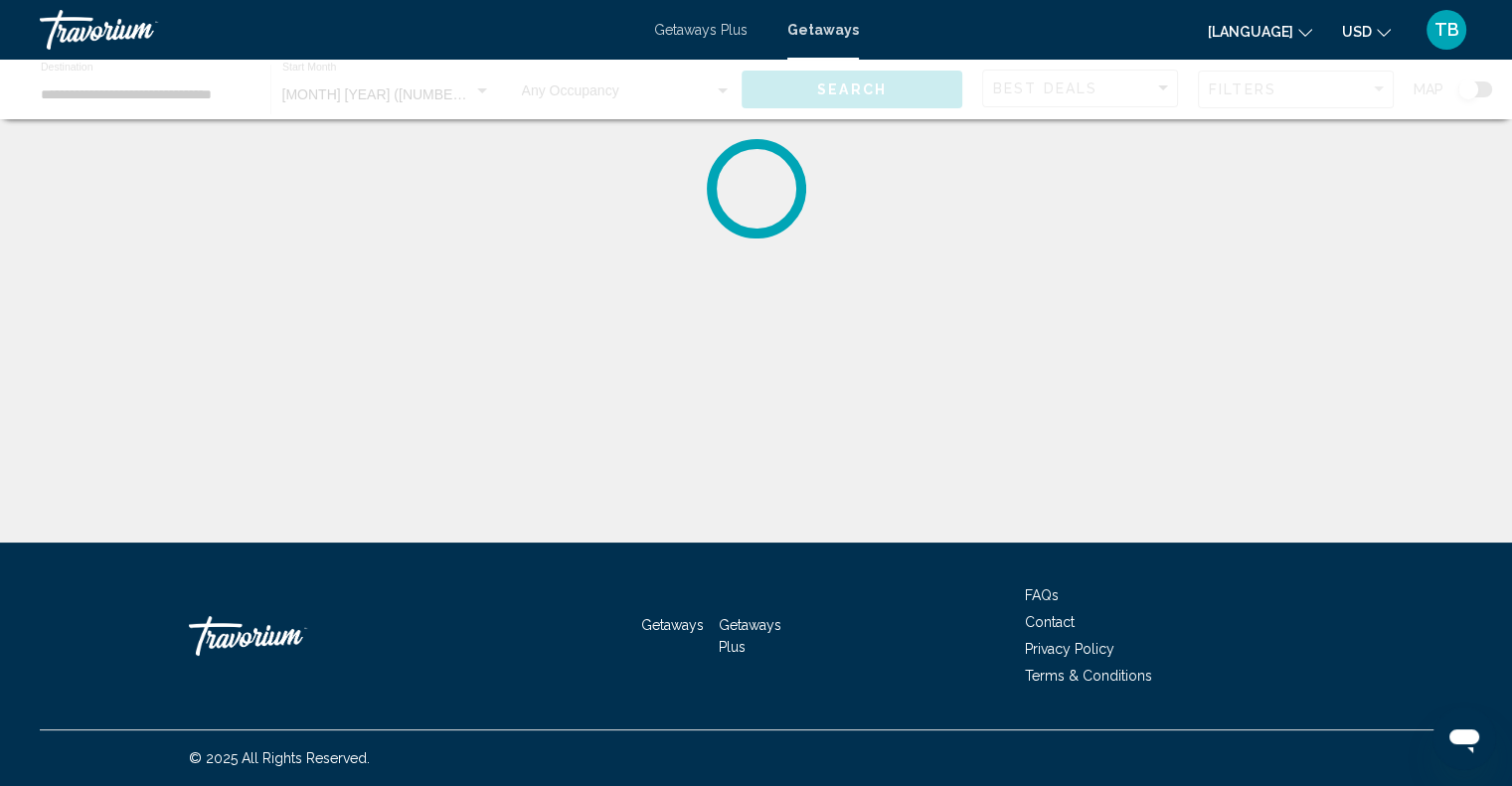 scroll, scrollTop: 0, scrollLeft: 0, axis: both 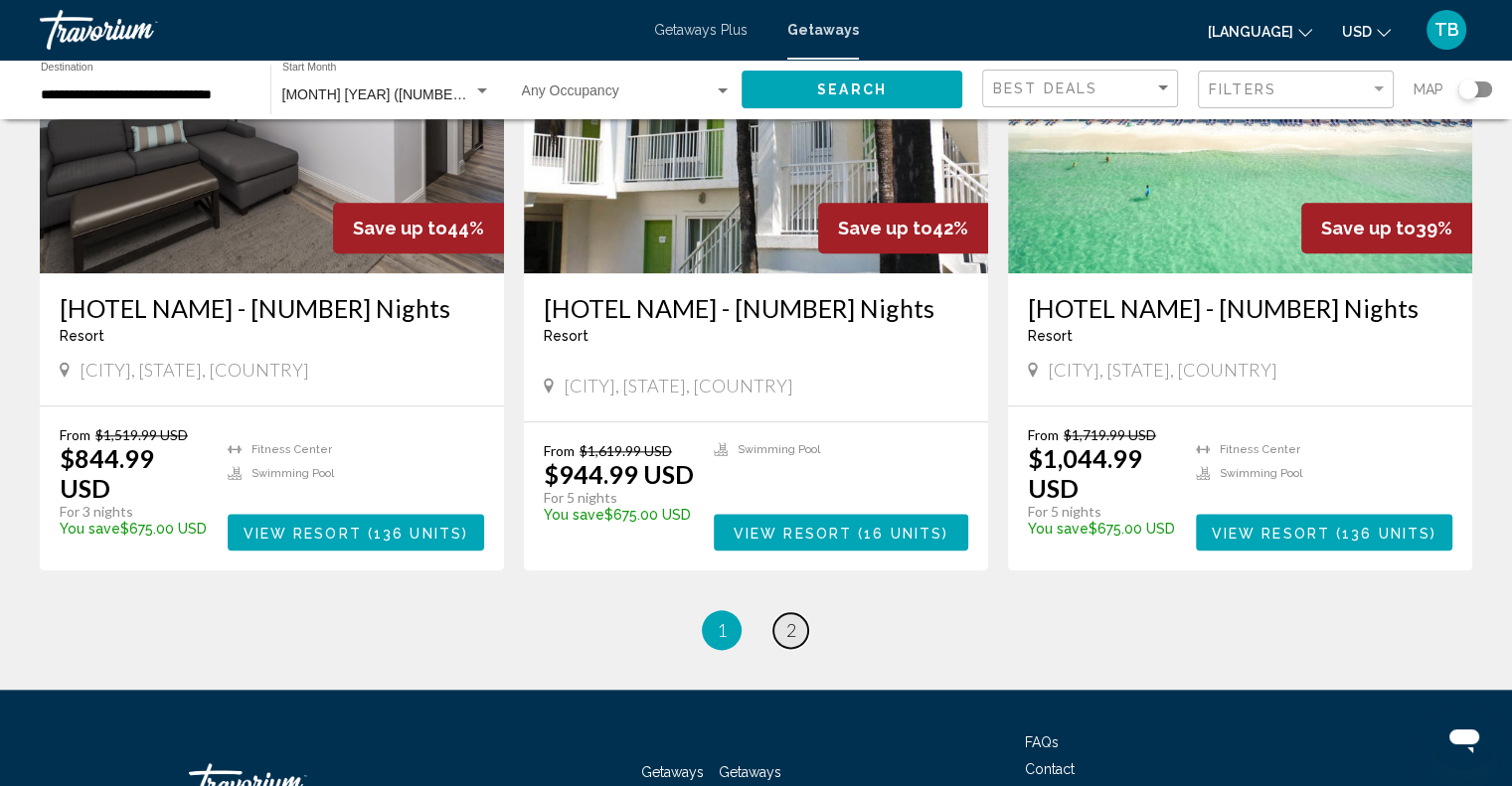 click on "2" at bounding box center (791, 630) 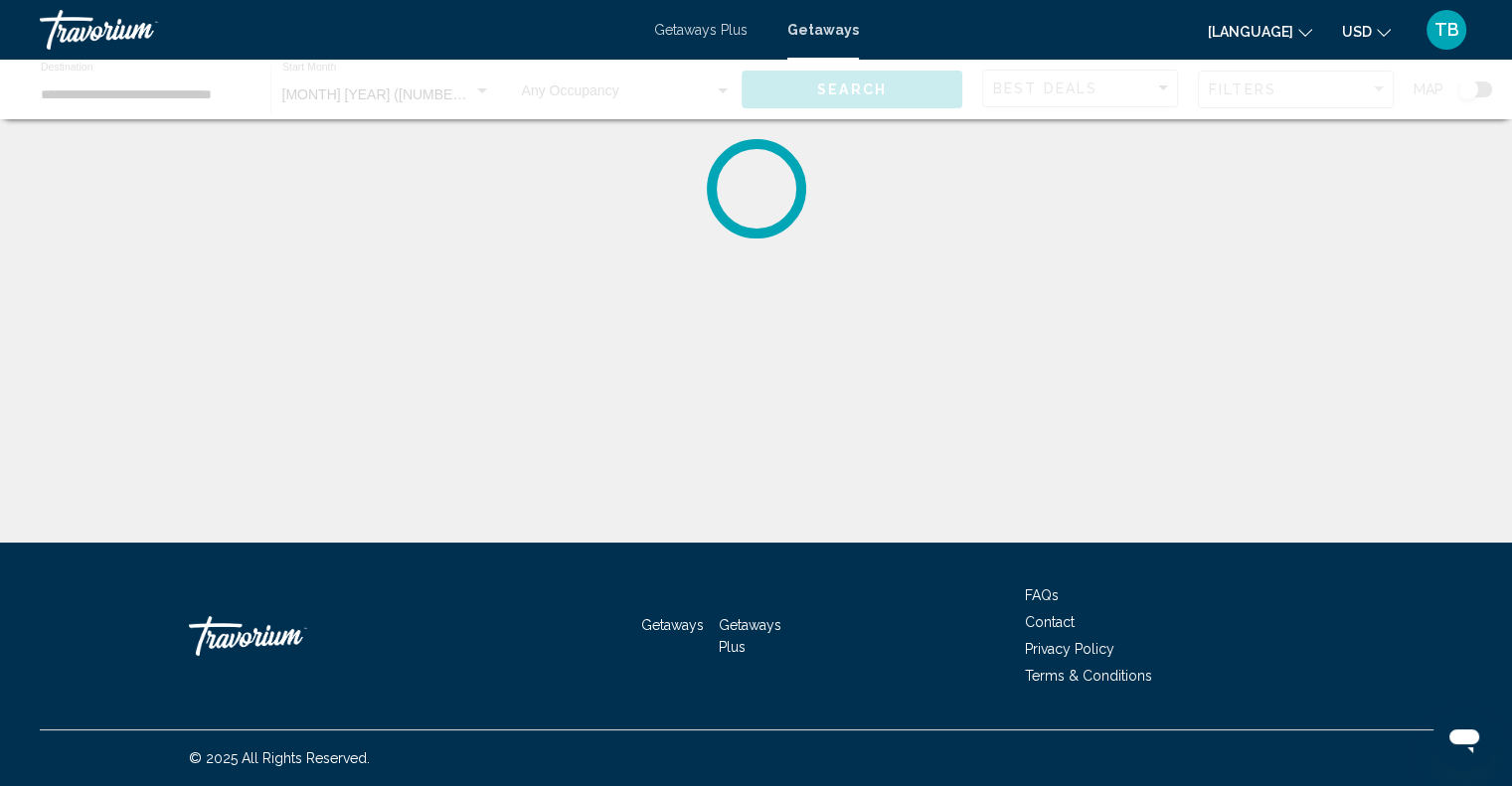 scroll, scrollTop: 0, scrollLeft: 0, axis: both 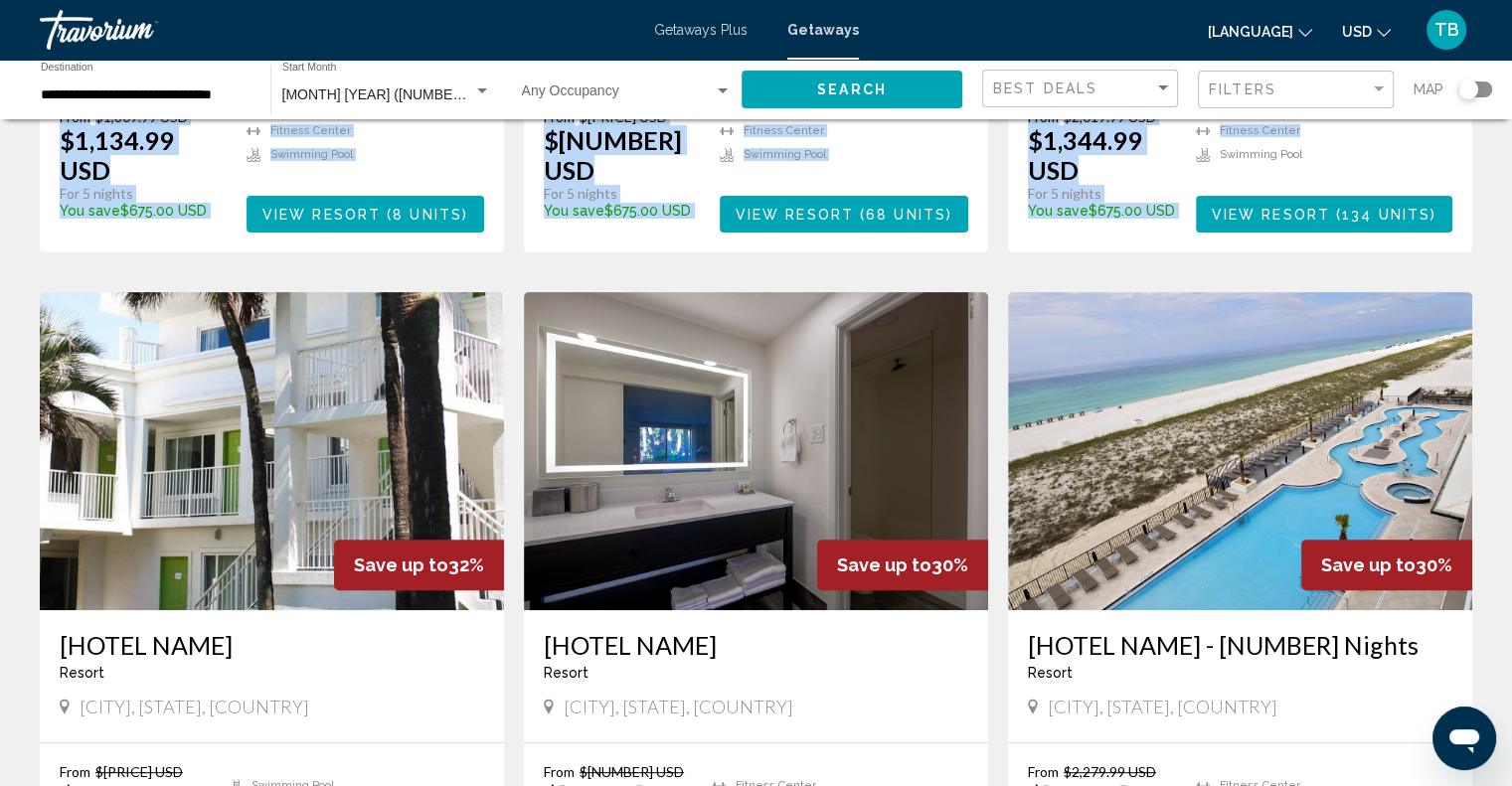 drag, startPoint x: 1499, startPoint y: 163, endPoint x: 1481, endPoint y: 95, distance: 70.34202 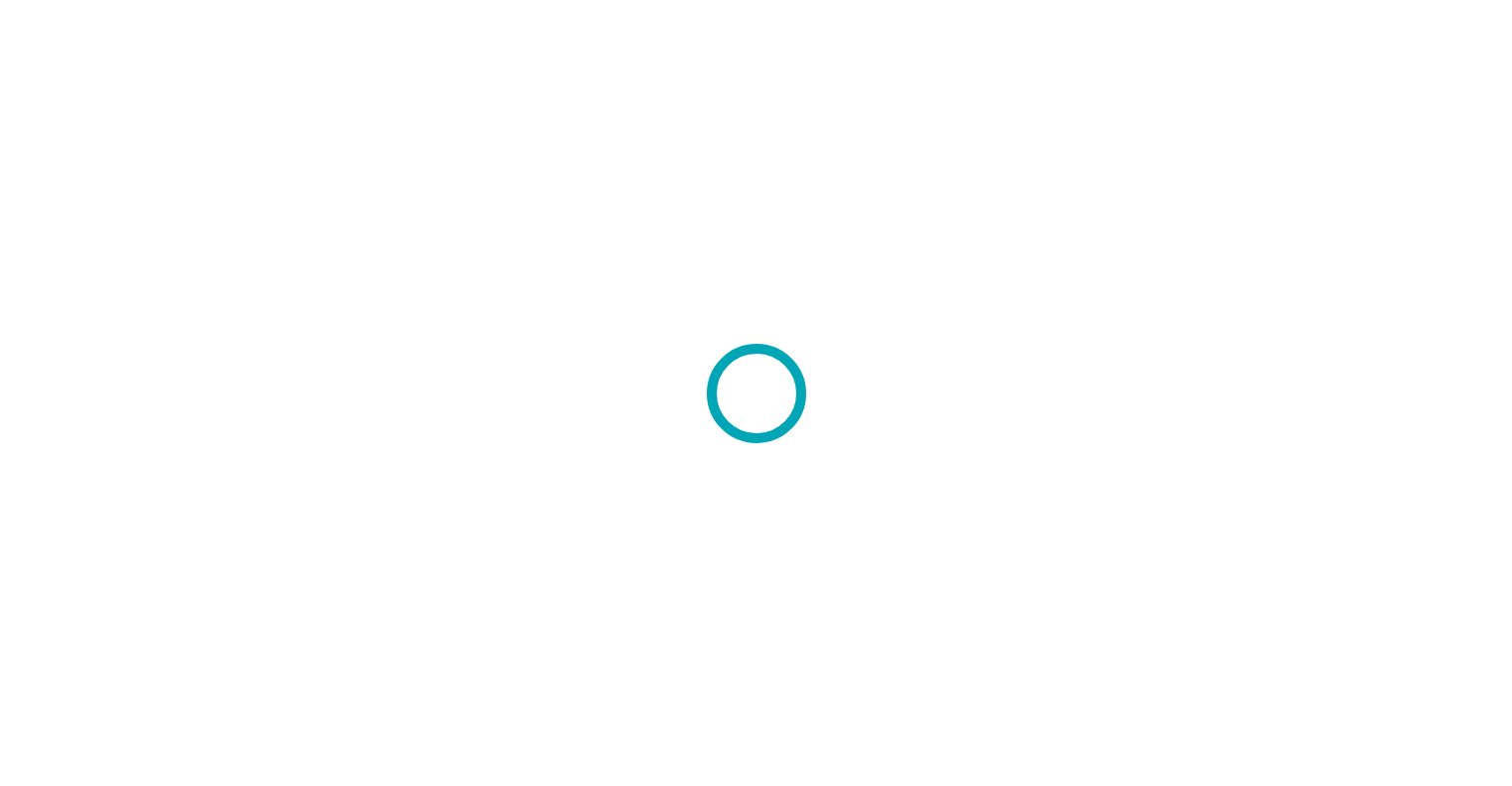 scroll, scrollTop: 0, scrollLeft: 0, axis: both 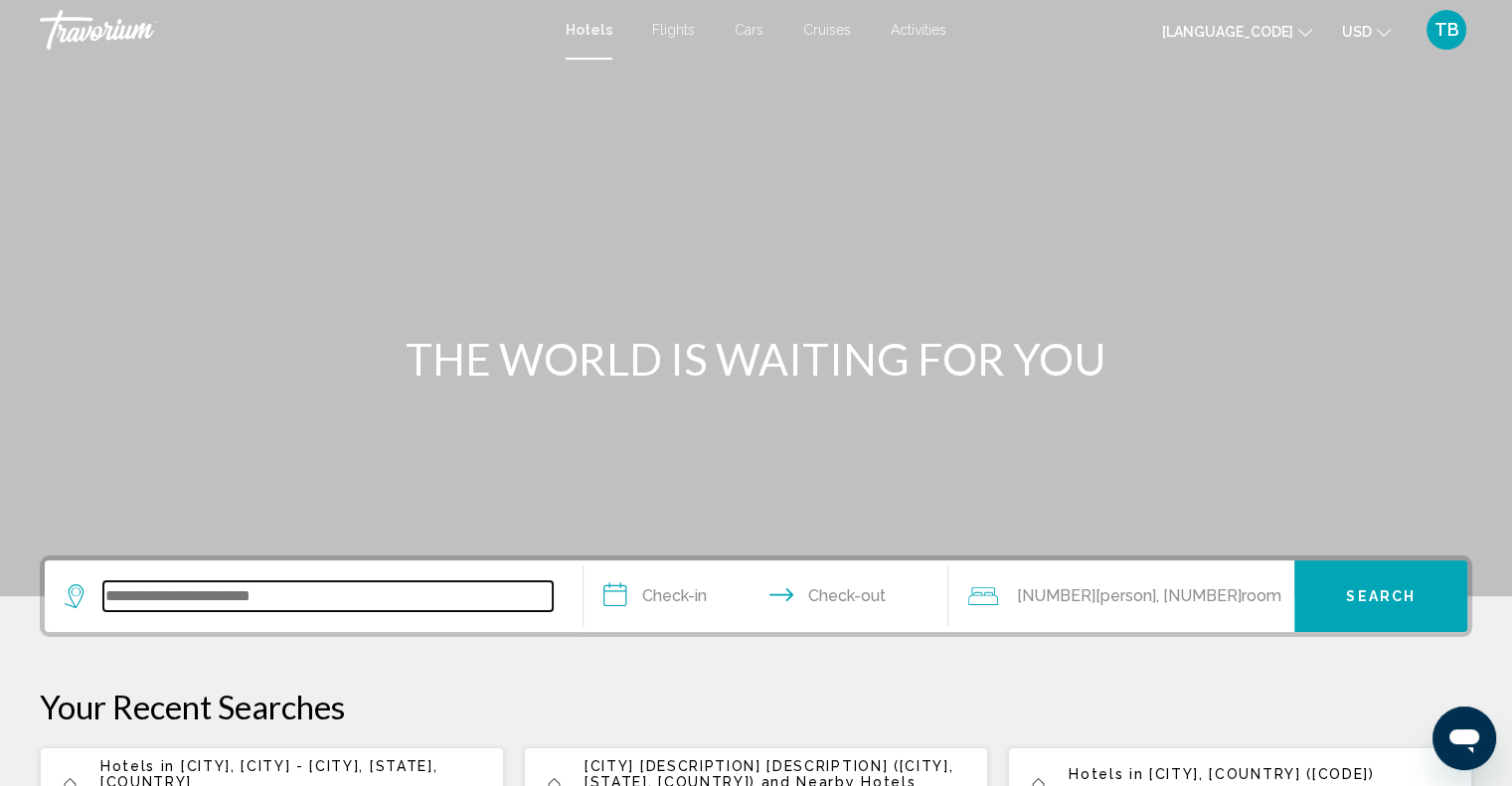 click at bounding box center (328, 596) 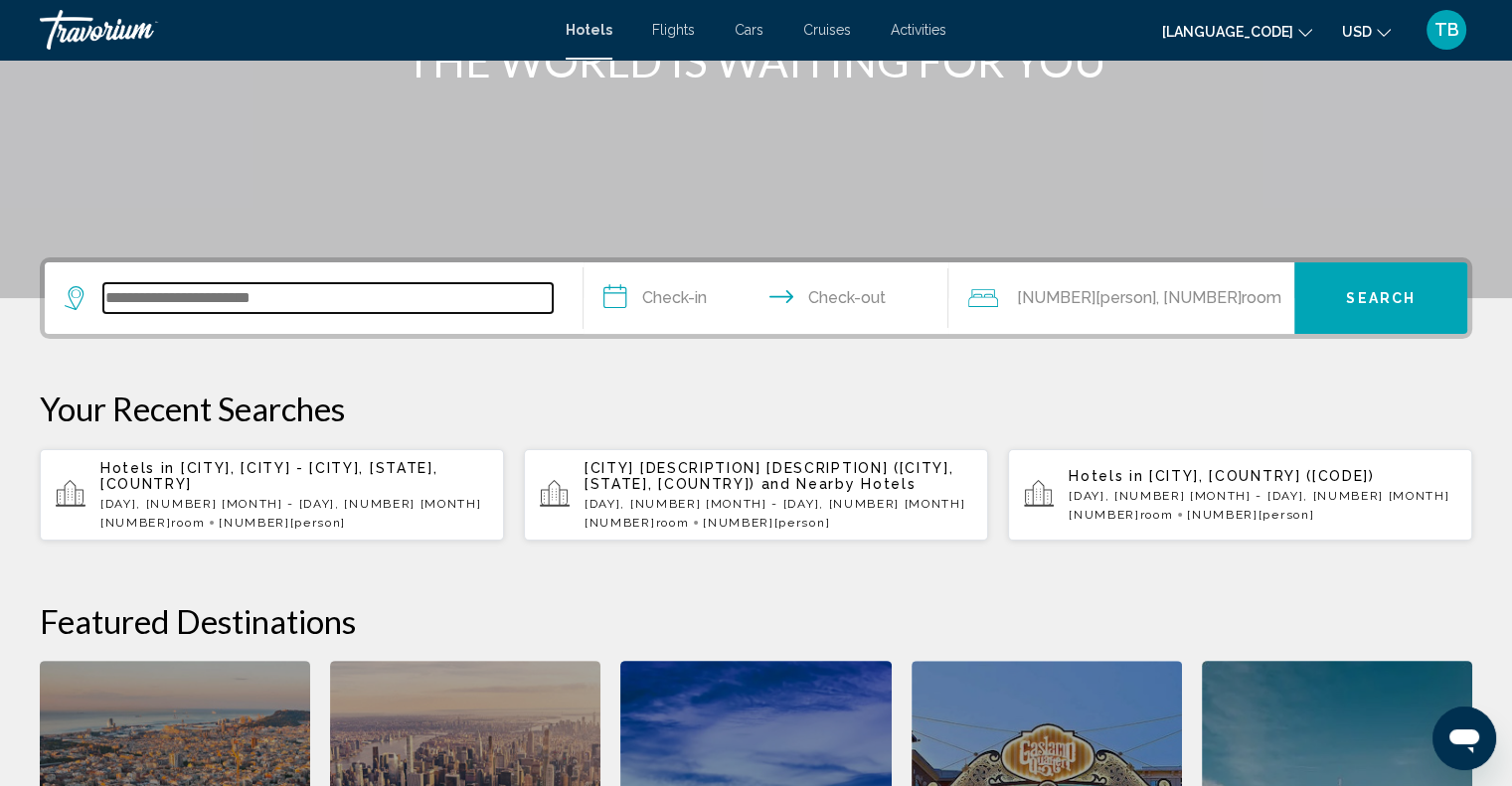 scroll, scrollTop: 490, scrollLeft: 0, axis: vertical 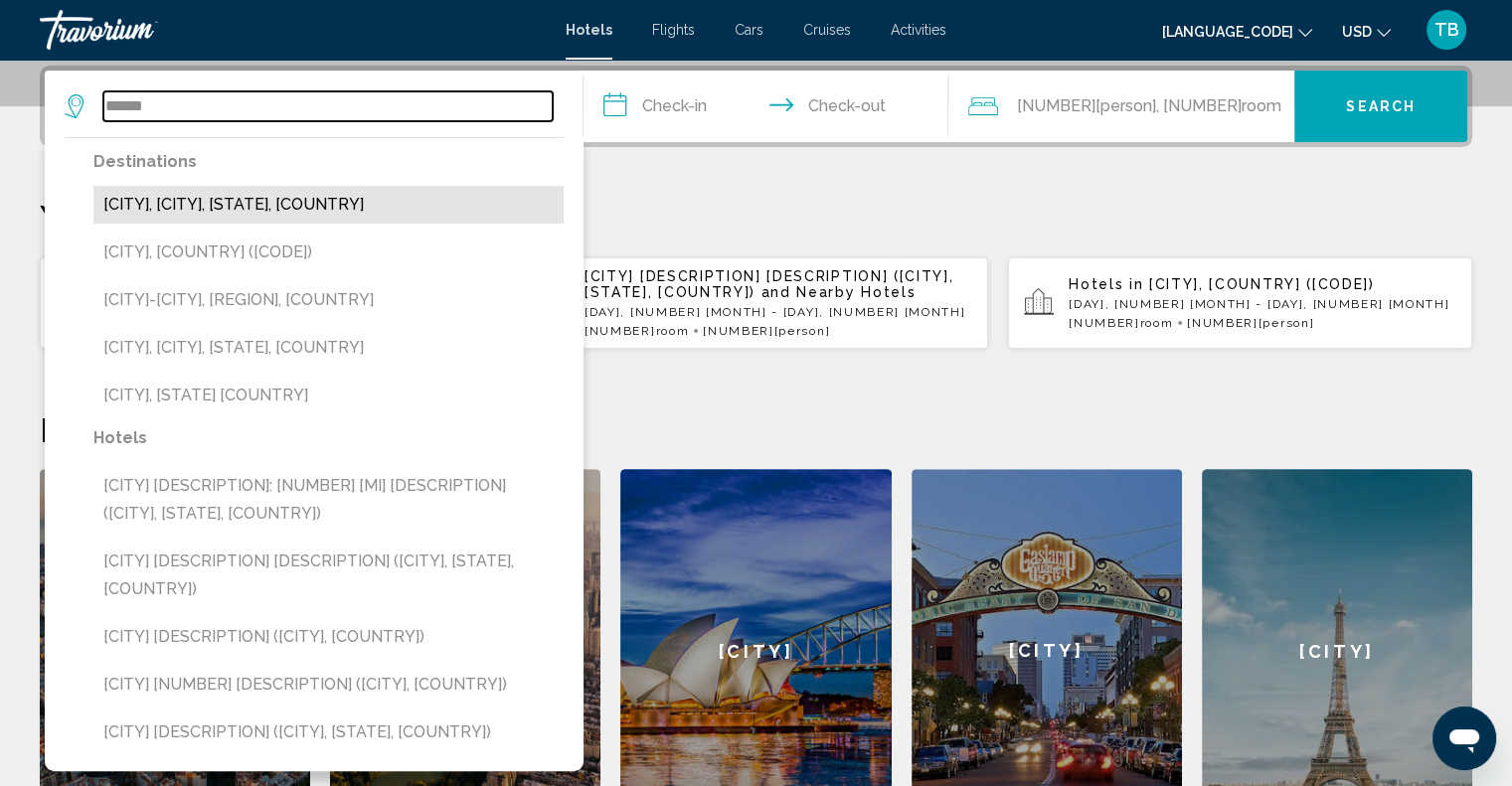type on "******" 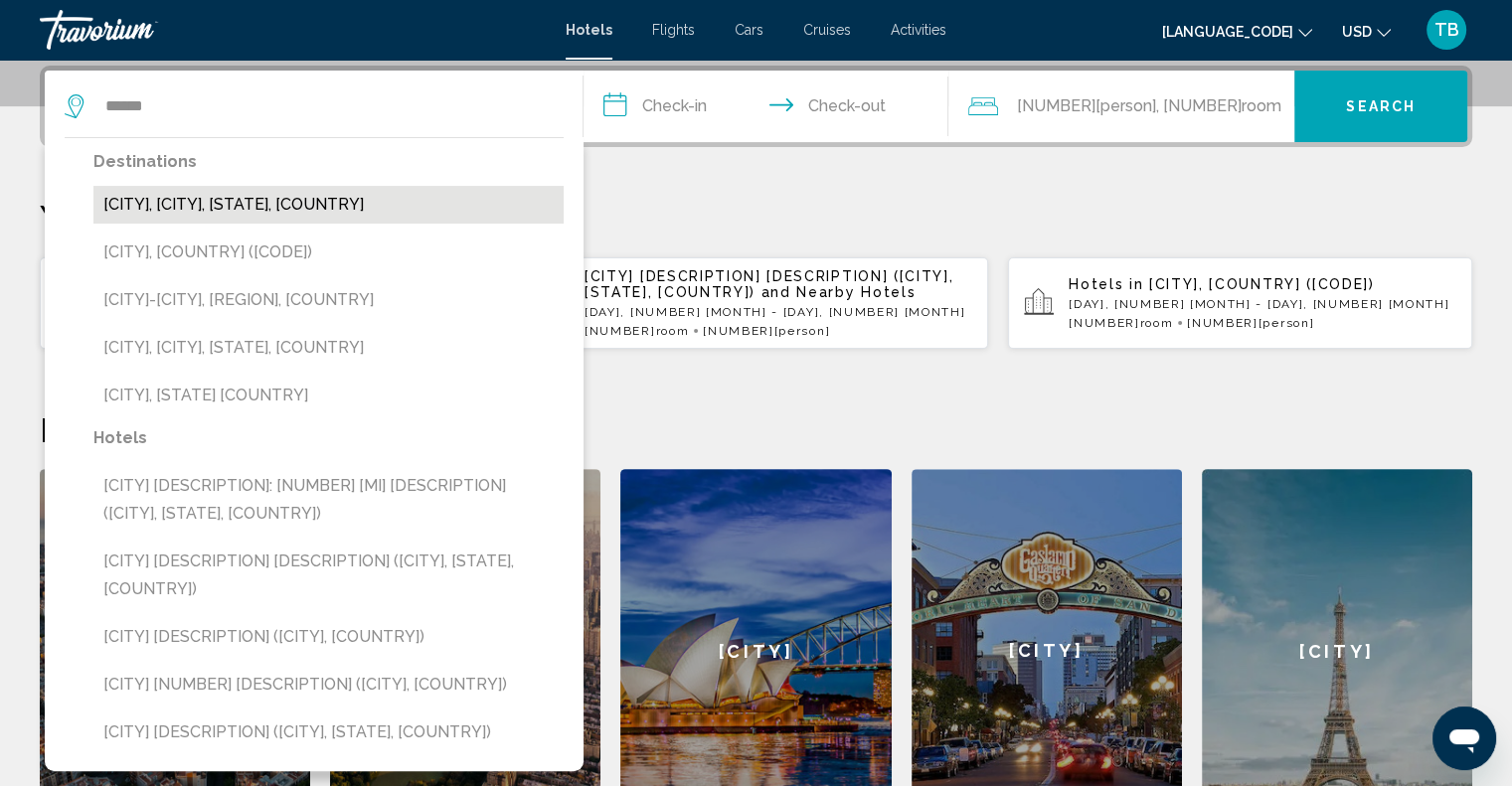 click on "[CITY], [CITY], [STATE], [COUNTRY]" at bounding box center (328, 205) 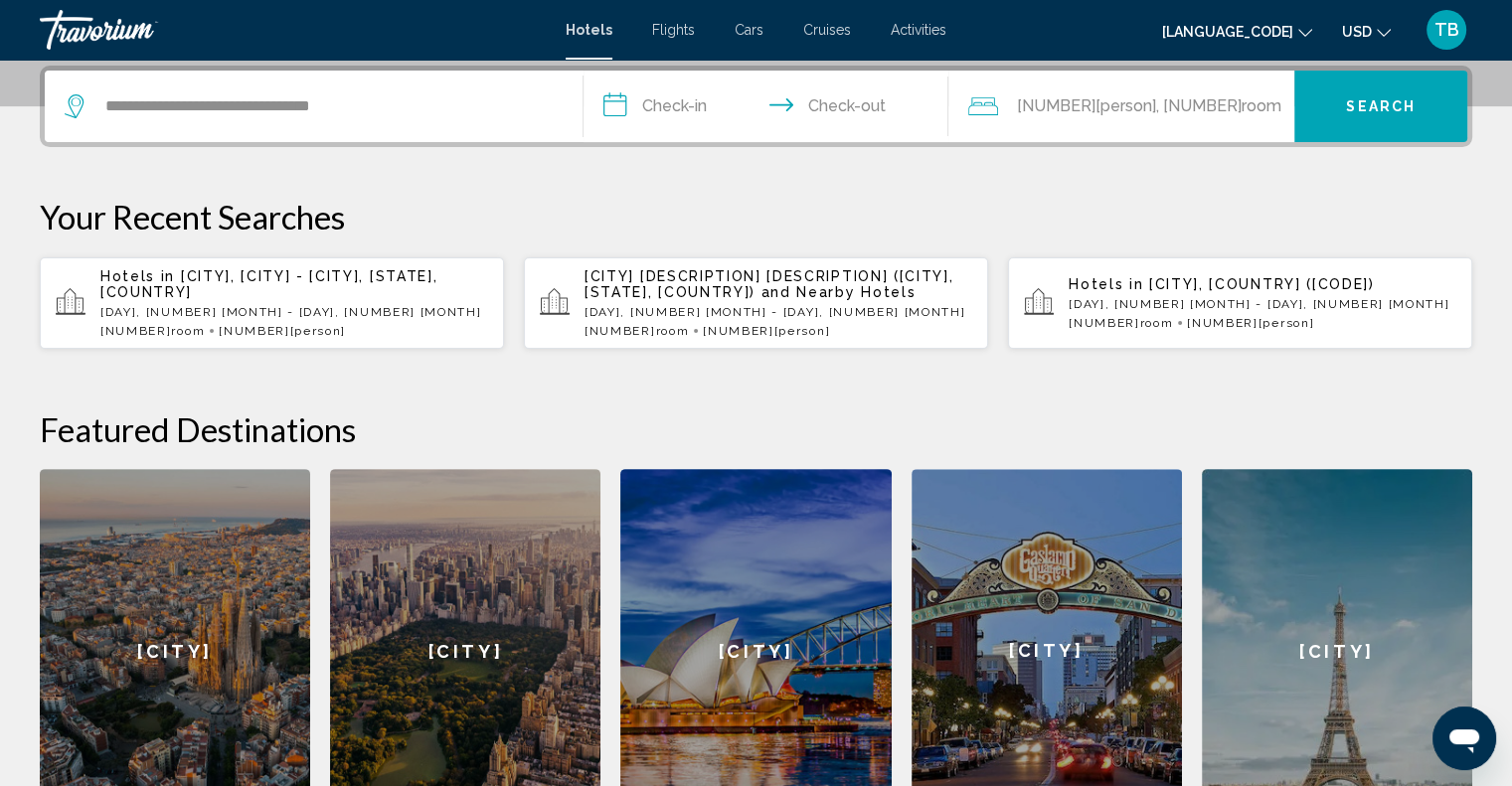 click on "**********" at bounding box center [770, 109] 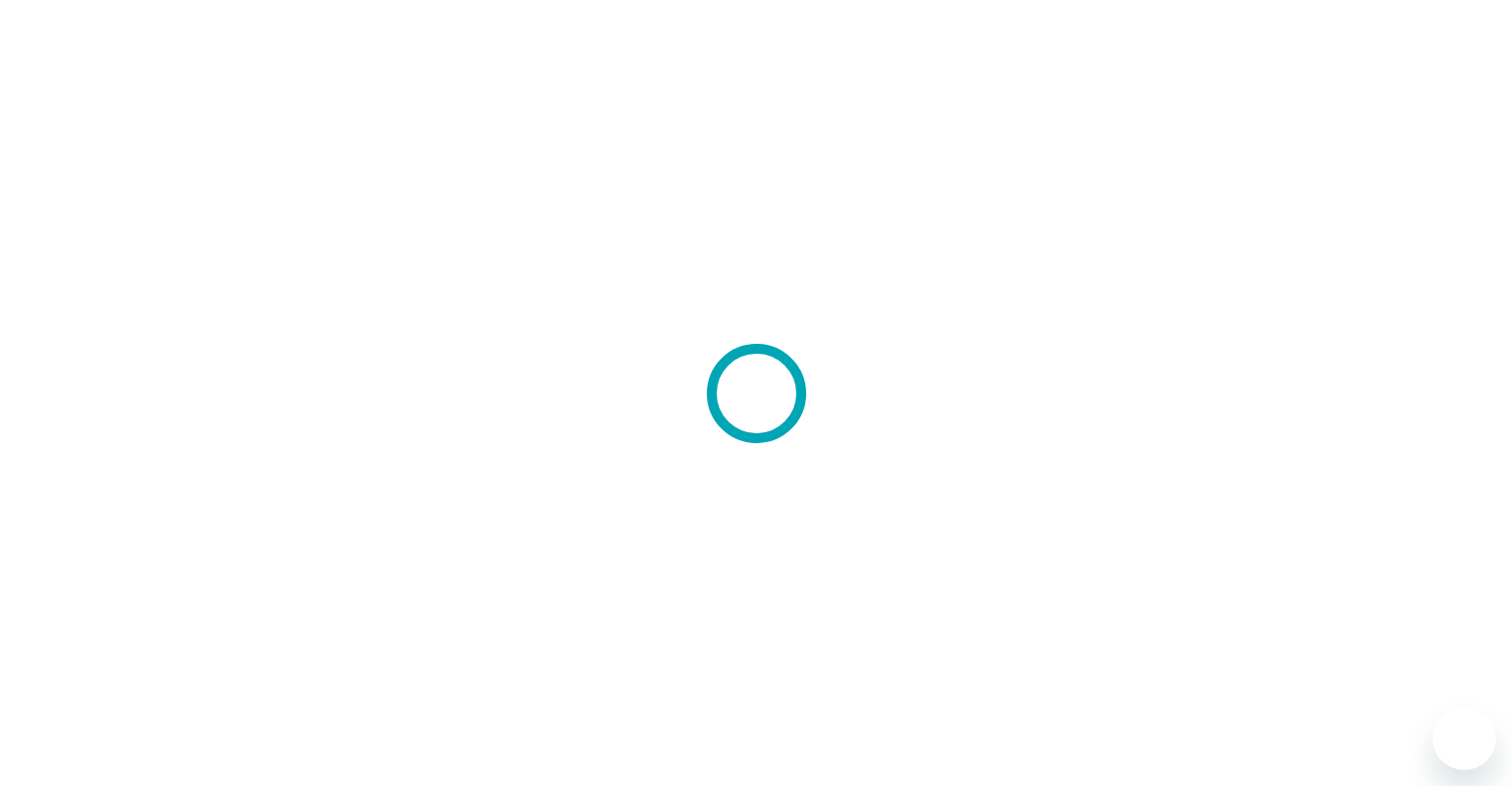scroll, scrollTop: 0, scrollLeft: 0, axis: both 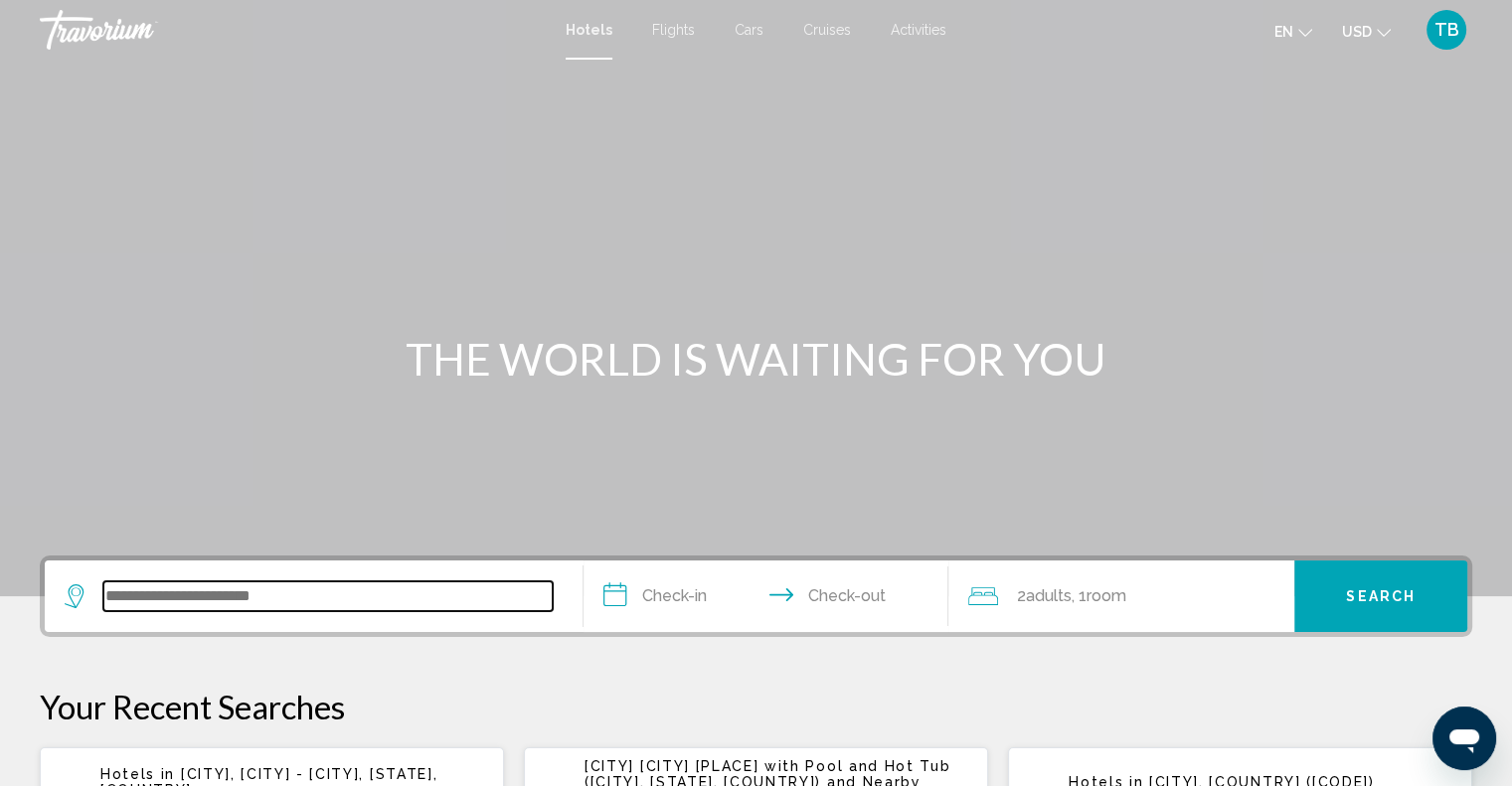 click at bounding box center (328, 596) 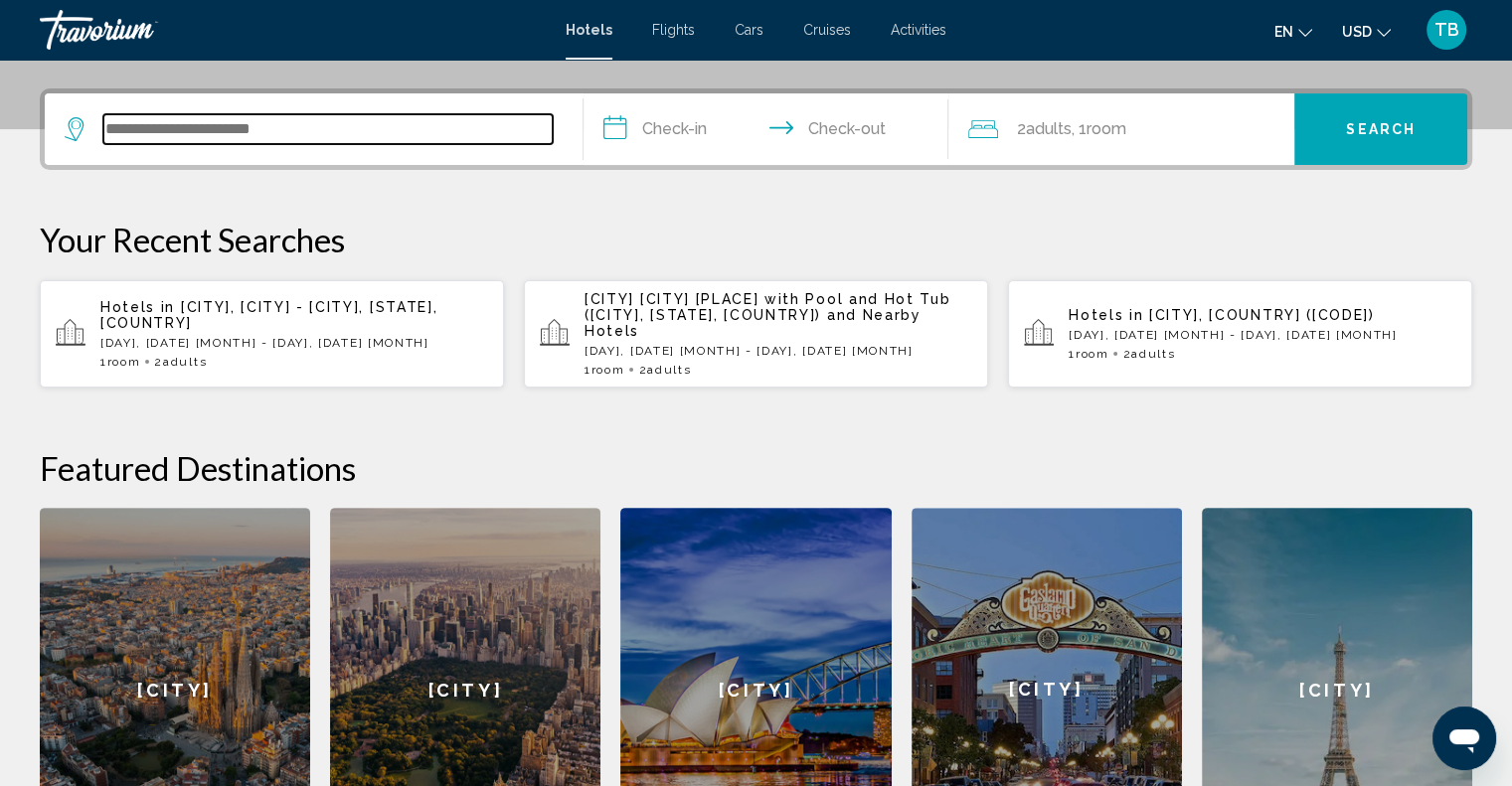 scroll, scrollTop: 490, scrollLeft: 0, axis: vertical 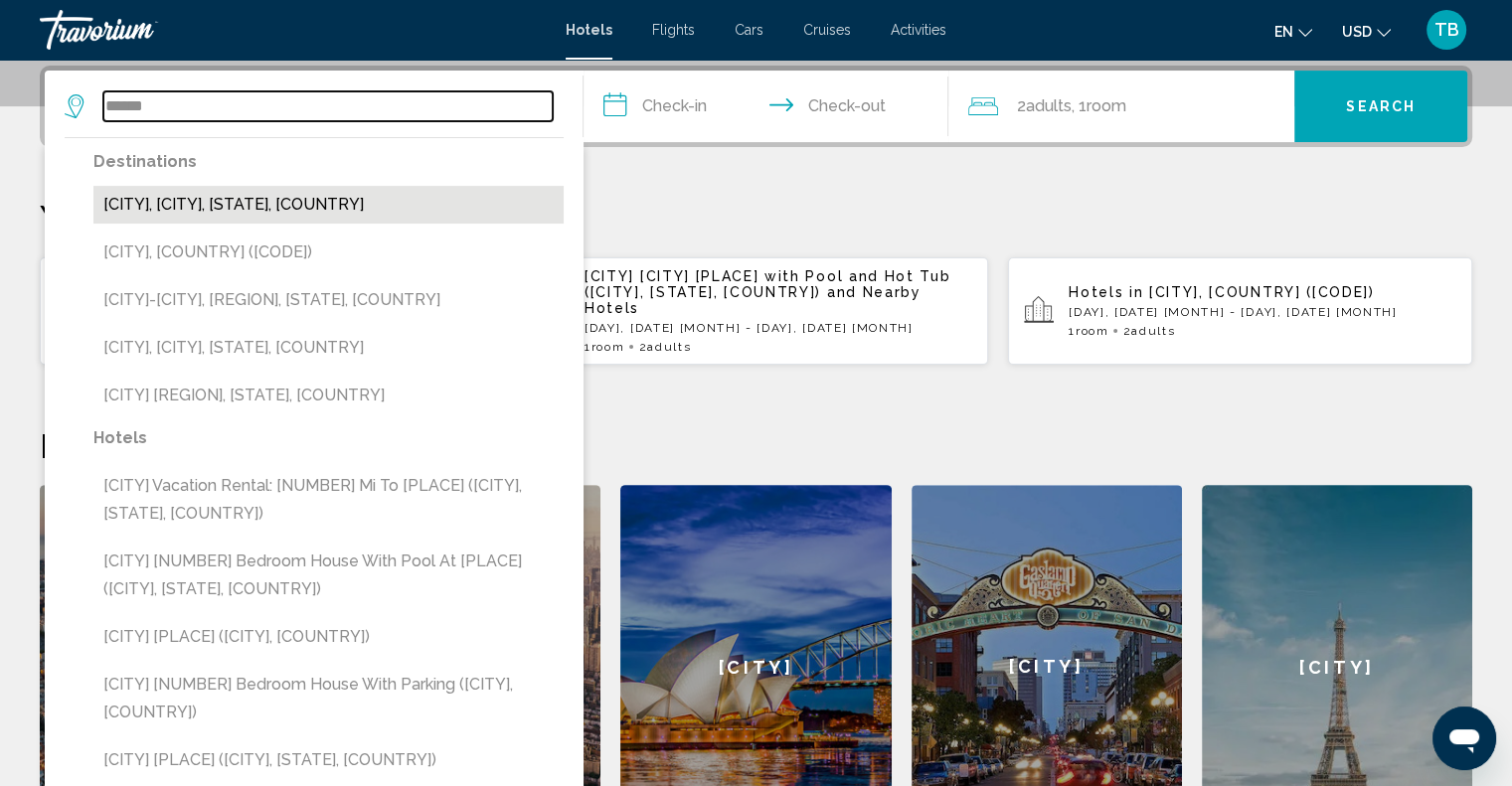 type on "******" 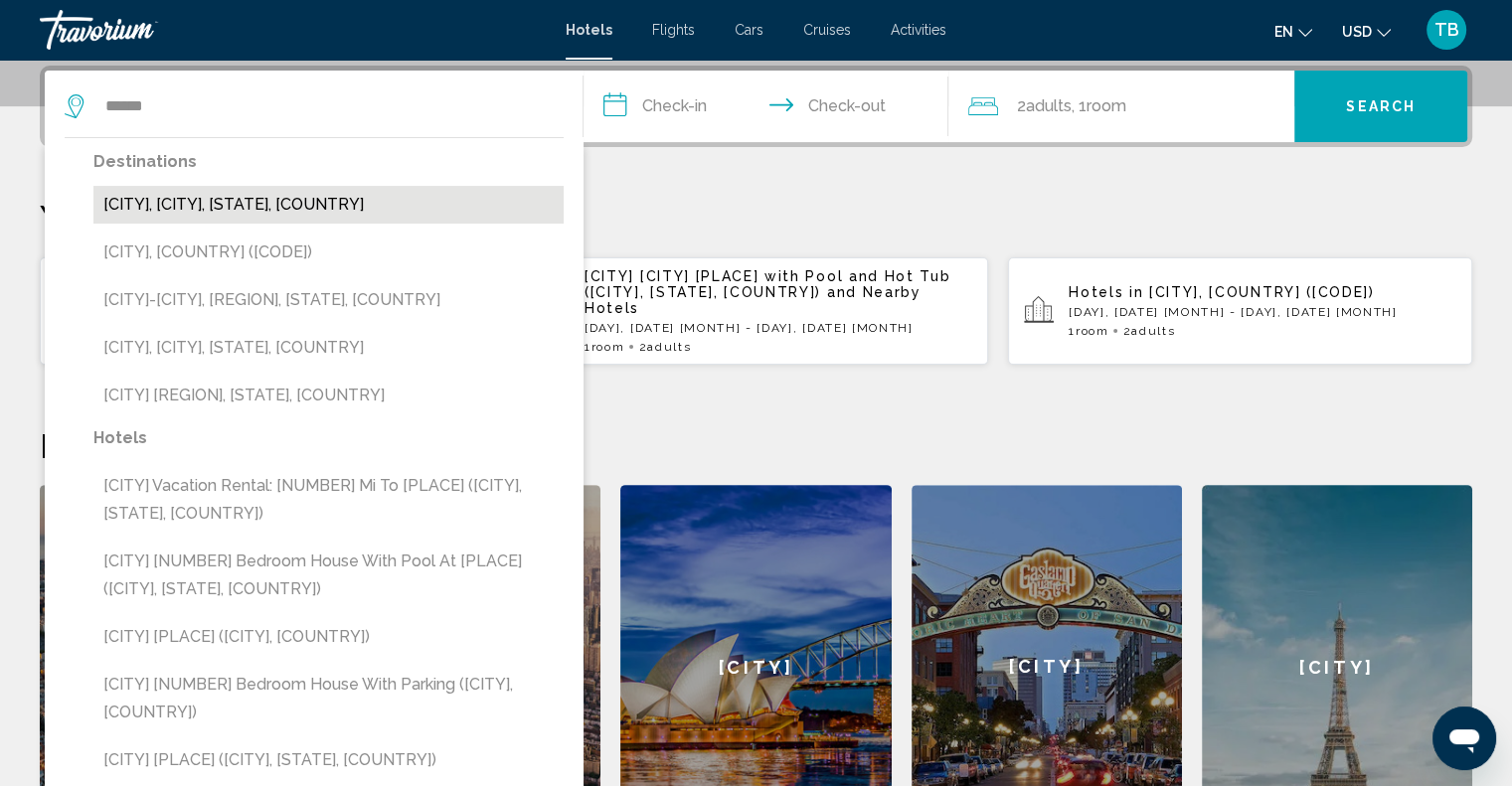 click on "Durham, Raleigh, NC, United States" at bounding box center [328, 205] 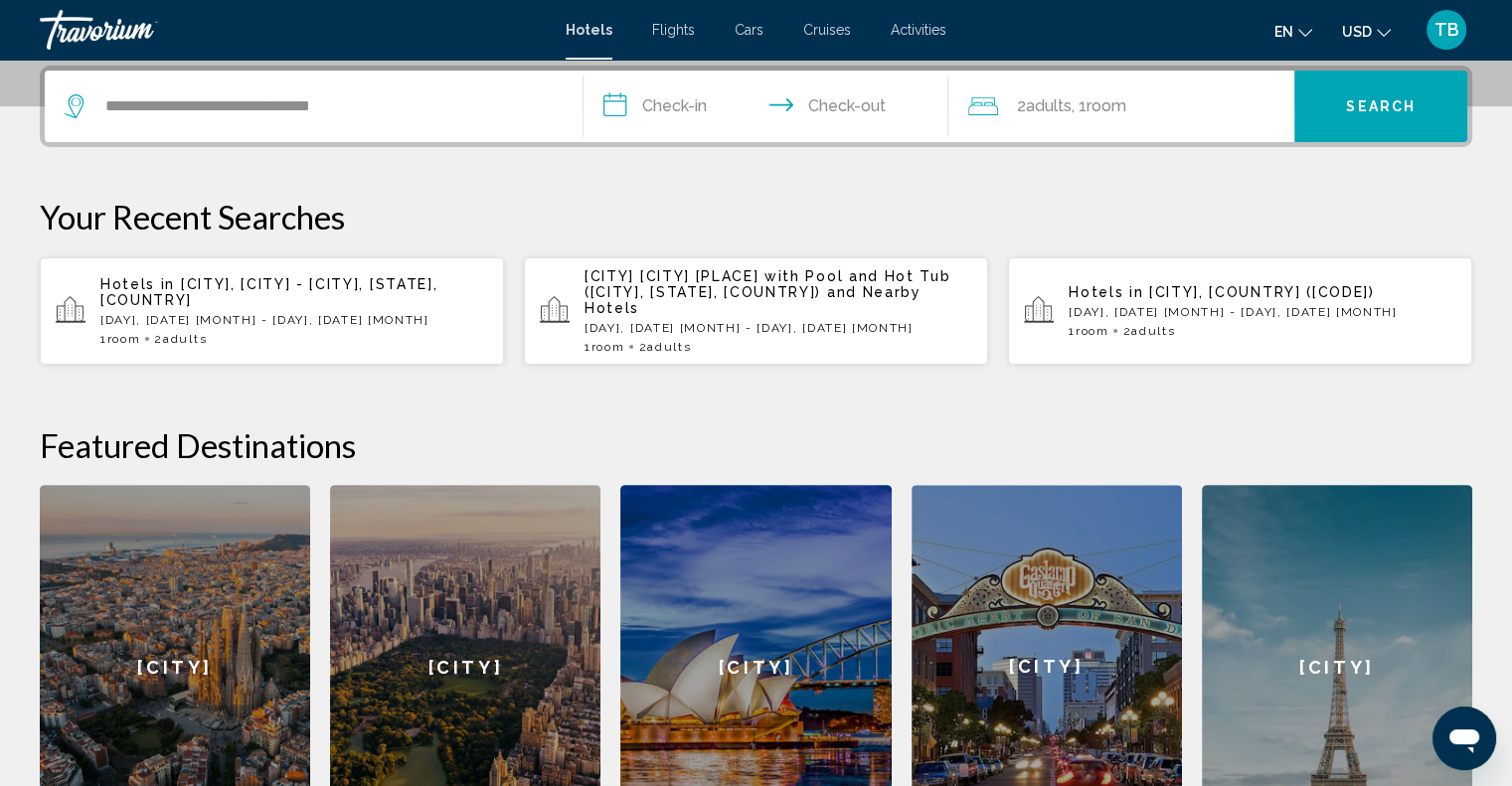 click on "**********" at bounding box center [770, 109] 